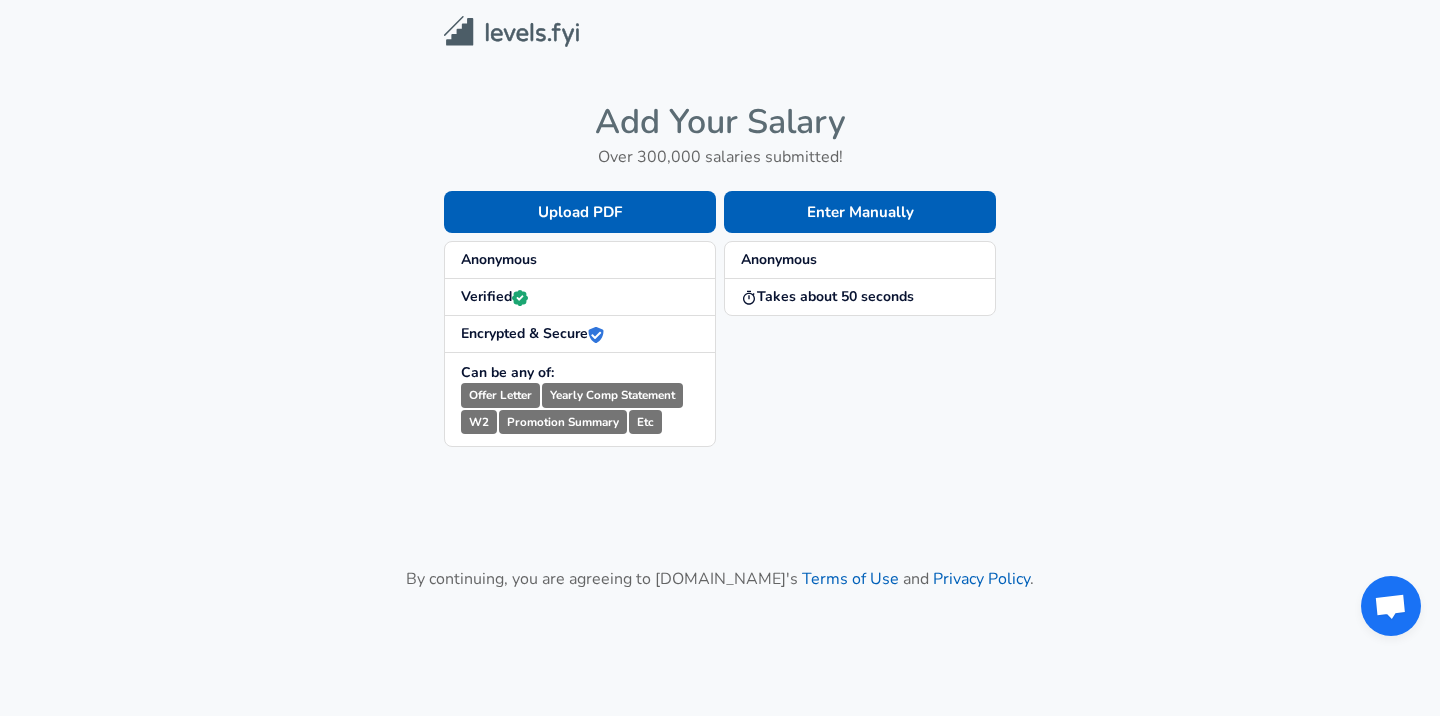 scroll, scrollTop: 0, scrollLeft: 0, axis: both 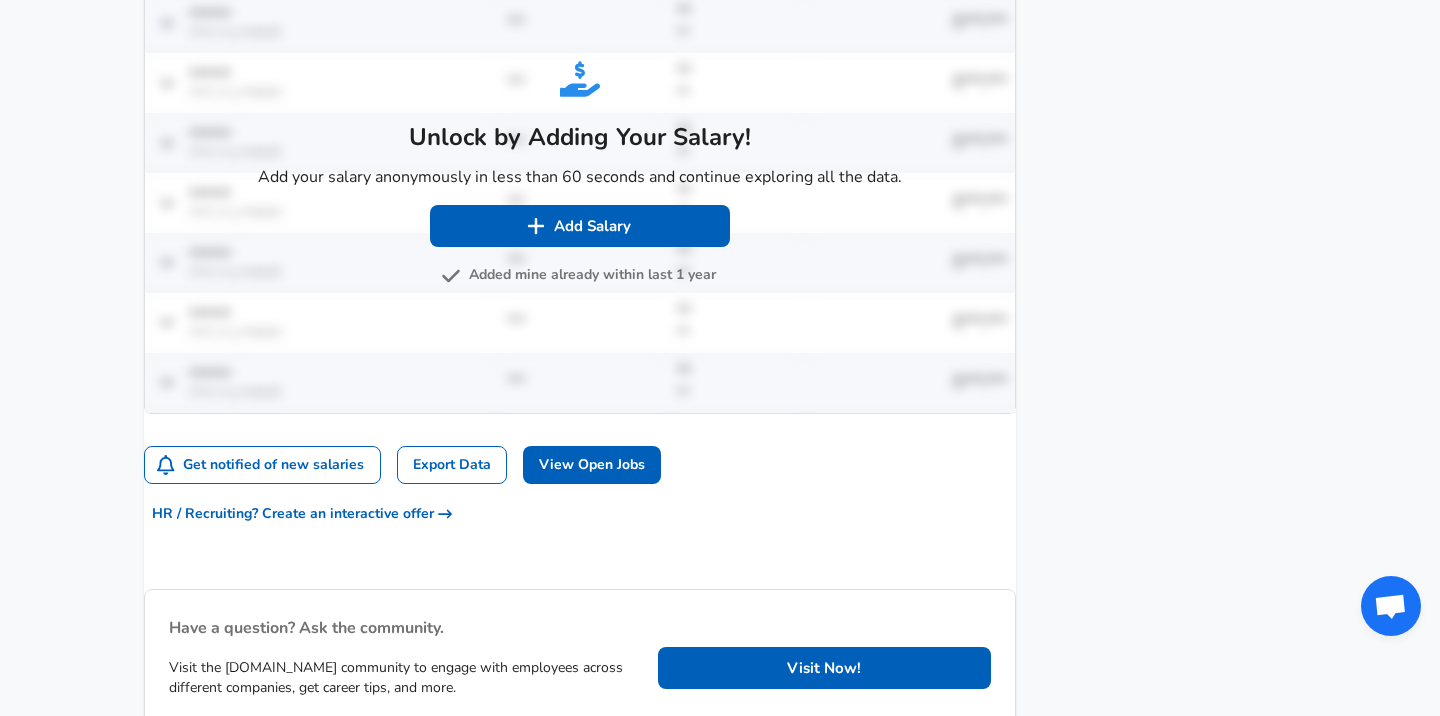 click on "Added mine already within last 1 year" at bounding box center [580, 275] 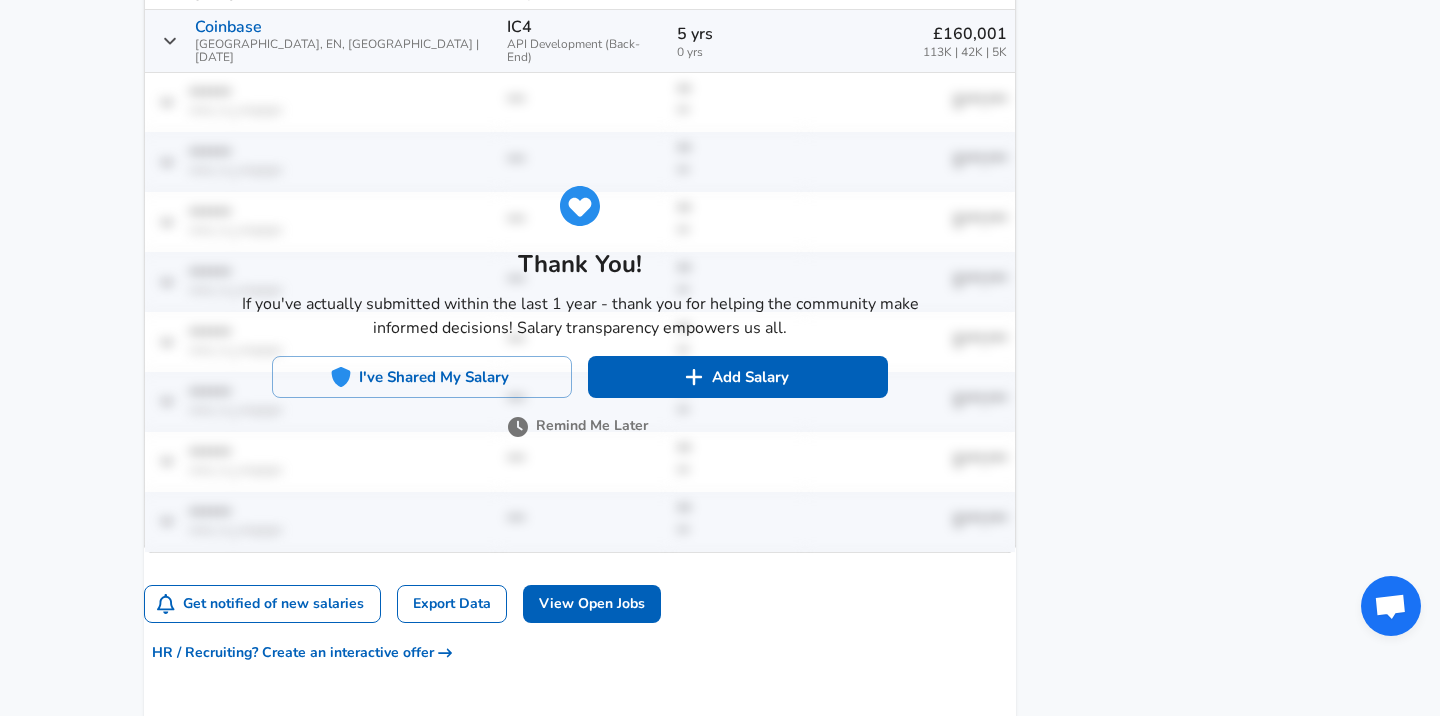 scroll, scrollTop: 1393, scrollLeft: 0, axis: vertical 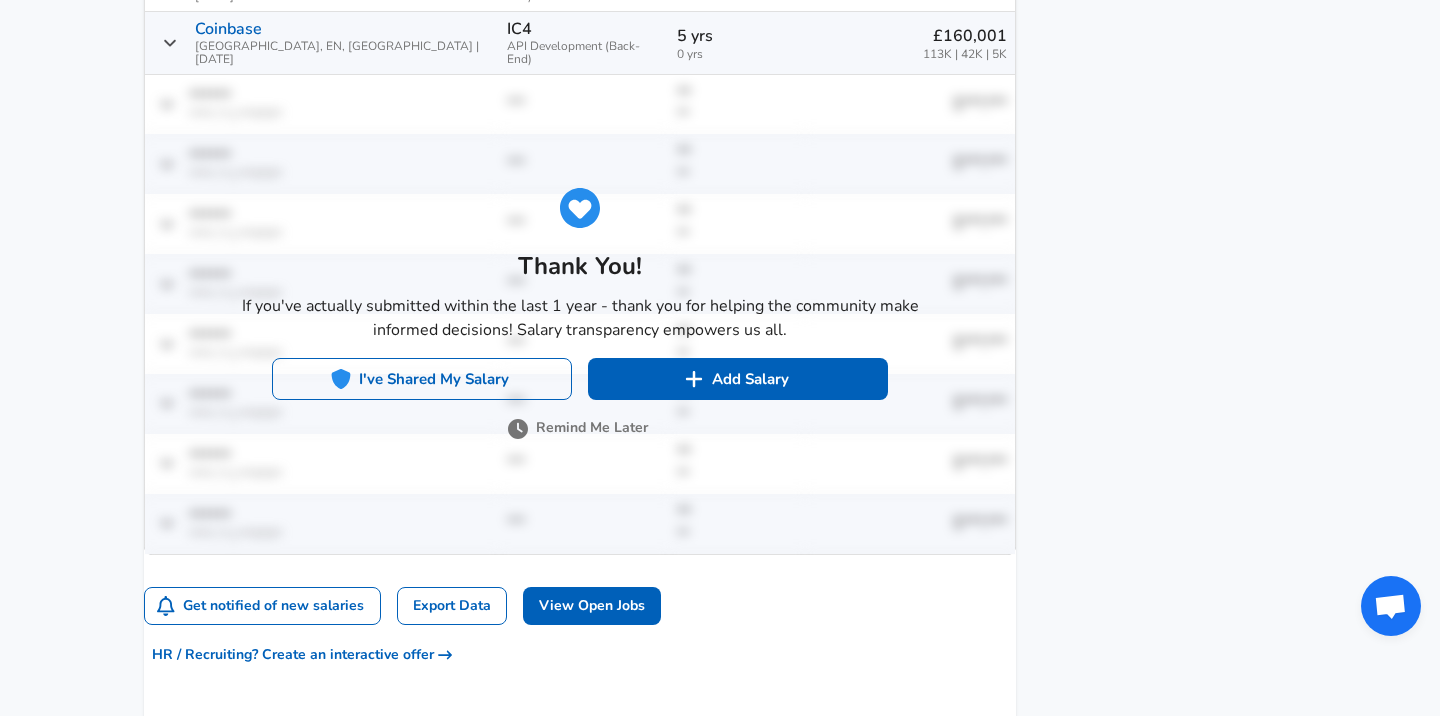 click on "I've Shared My Salary" at bounding box center [422, 379] 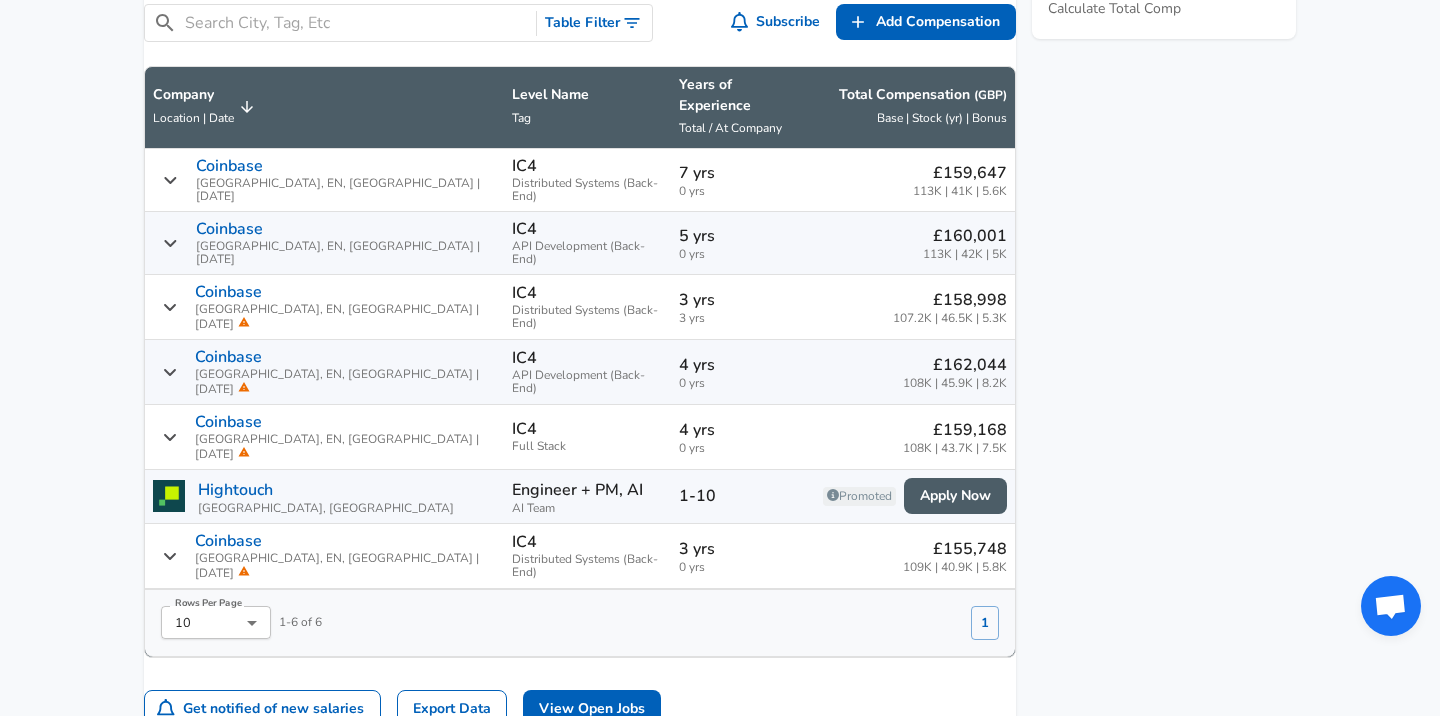 scroll, scrollTop: 1198, scrollLeft: 0, axis: vertical 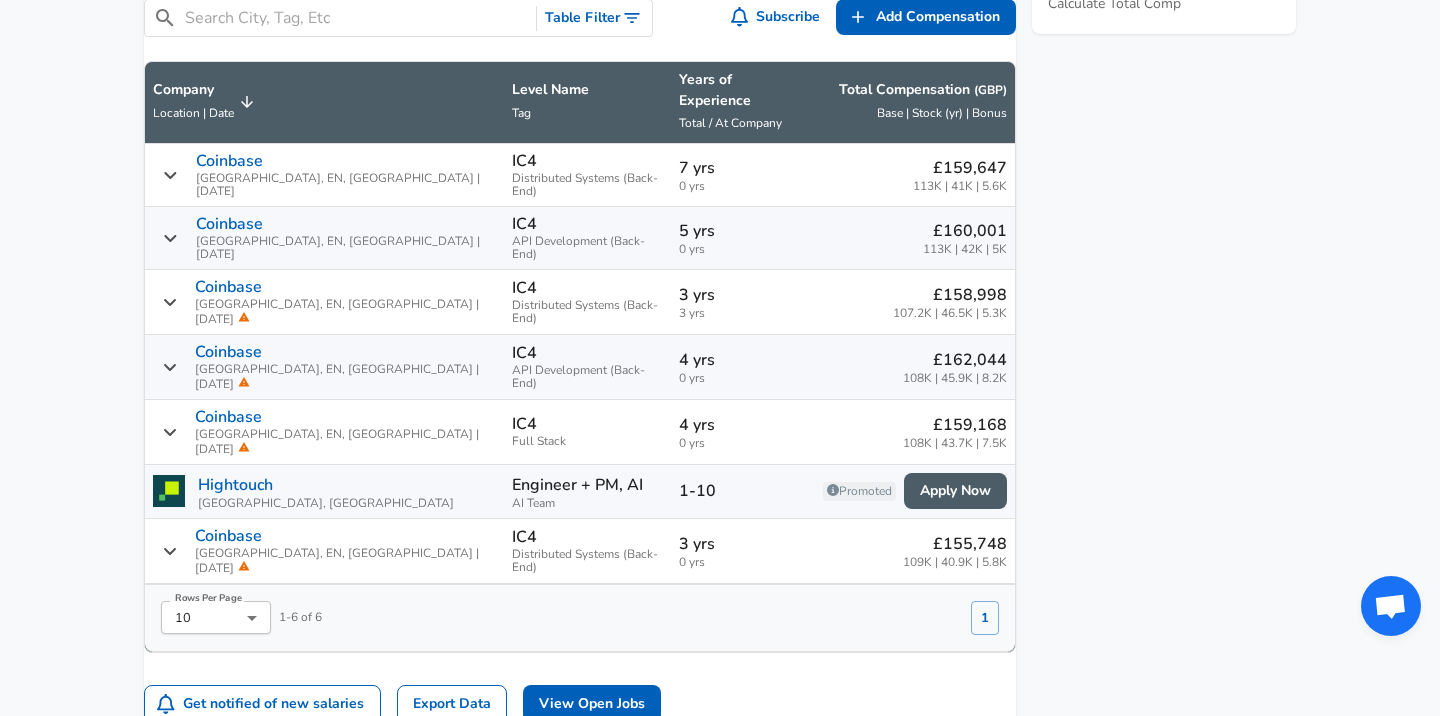 click on "We value your privacy We use cookies to enhance your browsing experience, serve personalized ads or content, and analyze our traffic. By clicking "Accept All", you consent to our use of cookies. Customize    Accept All   Customize Consent Preferences   We use cookies to help you navigate efficiently and perform certain functions. You will find detailed information about all cookies under each consent category below. The cookies that are categorized as "Necessary" are stored on your browser as they are essential for enabling the basic functionalities of the site. ...  Show more Necessary Always Active Necessary cookies are required to enable the basic features of this site, such as providing secure log-in or adjusting your consent preferences. These cookies do not store any personally identifiable data. Cookie _GRECAPTCHA Duration 5 months 27 days Description Google Recaptcha service sets this cookie to identify bots to protect the website against malicious spam attacks. Cookie __stripe_mid Duration 1 year MR" at bounding box center [720, -840] 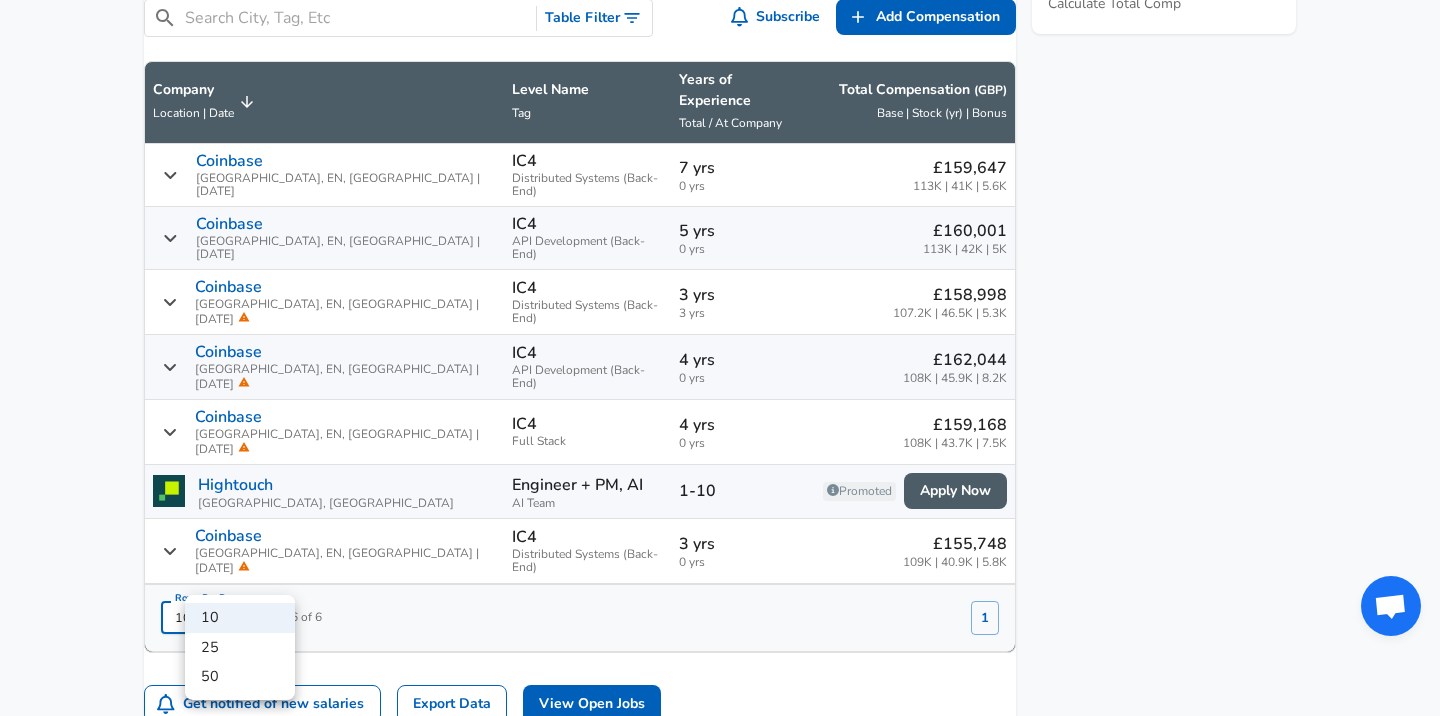 click on "50" at bounding box center [240, 677] 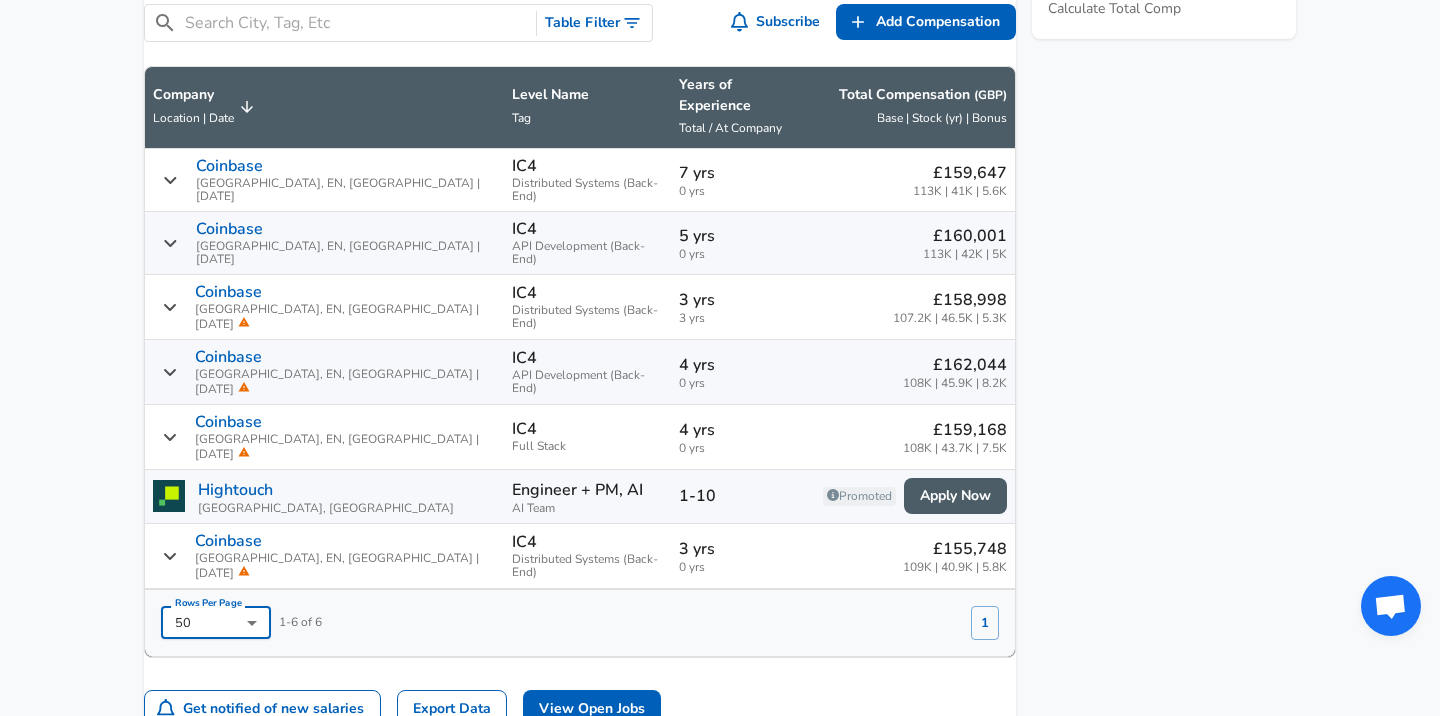 scroll, scrollTop: 1195, scrollLeft: 0, axis: vertical 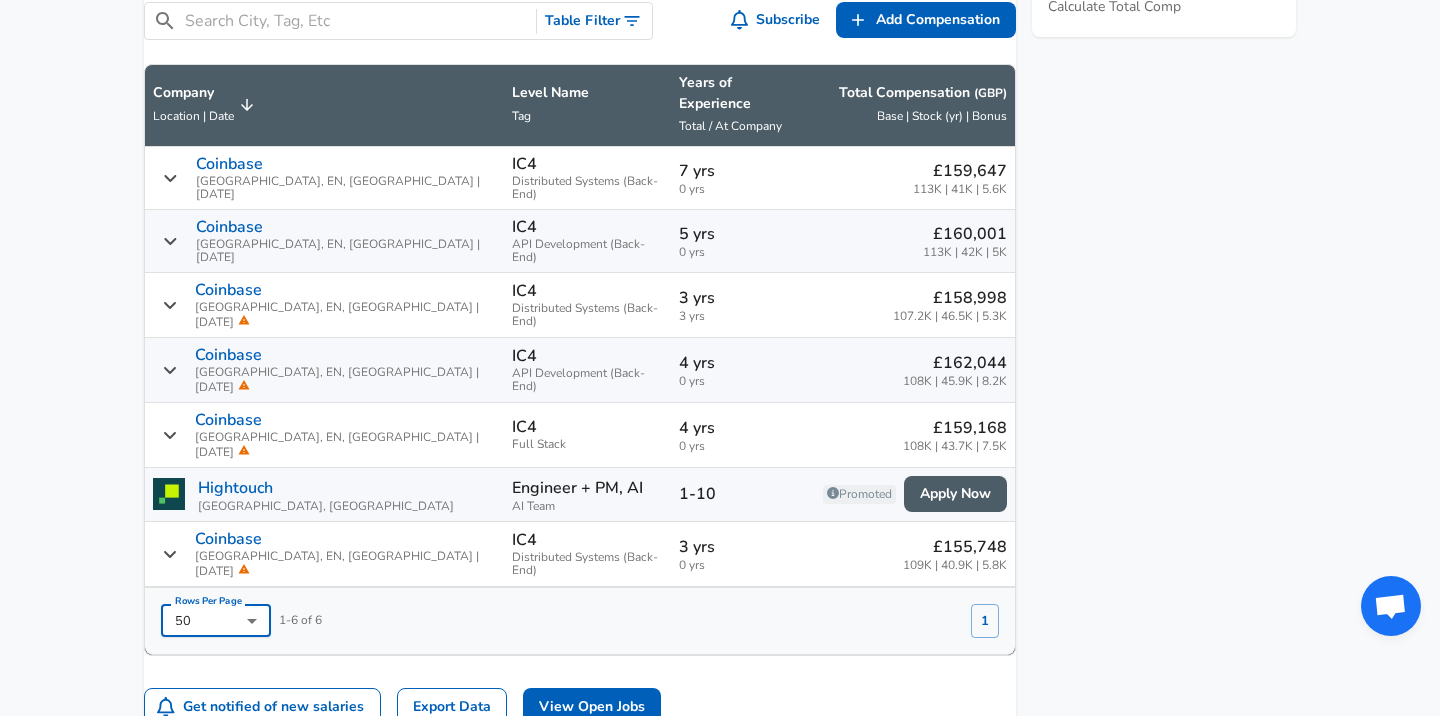 click on "Level Name Tag" at bounding box center (587, 105) 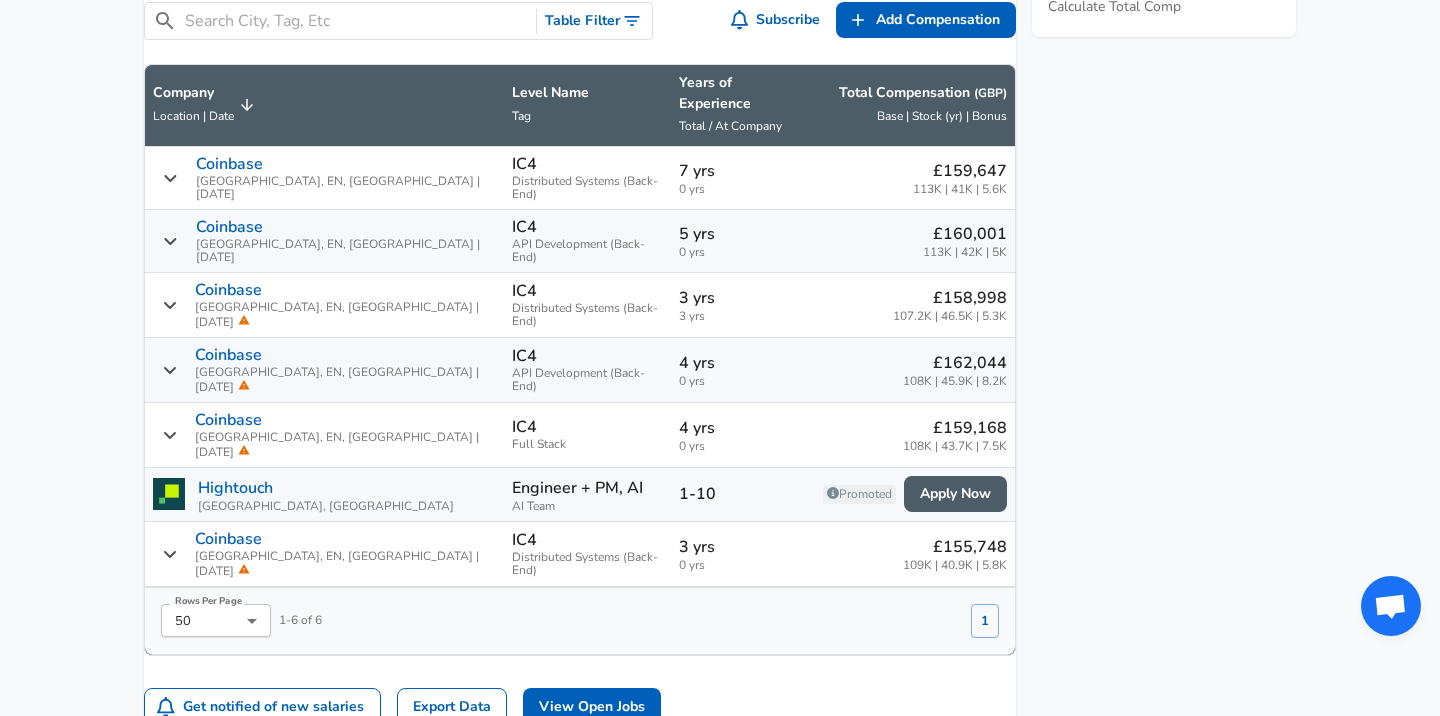 click on "Level Name" at bounding box center (587, 93) 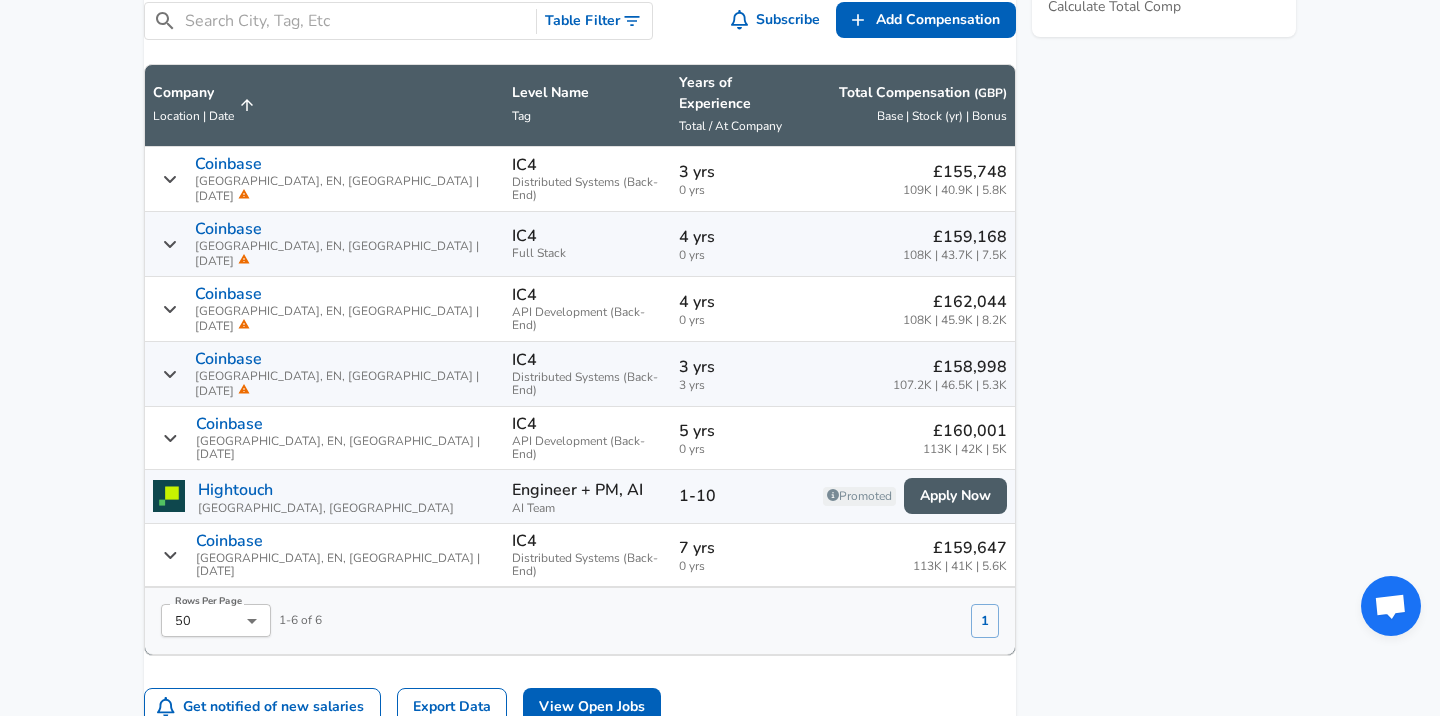 click 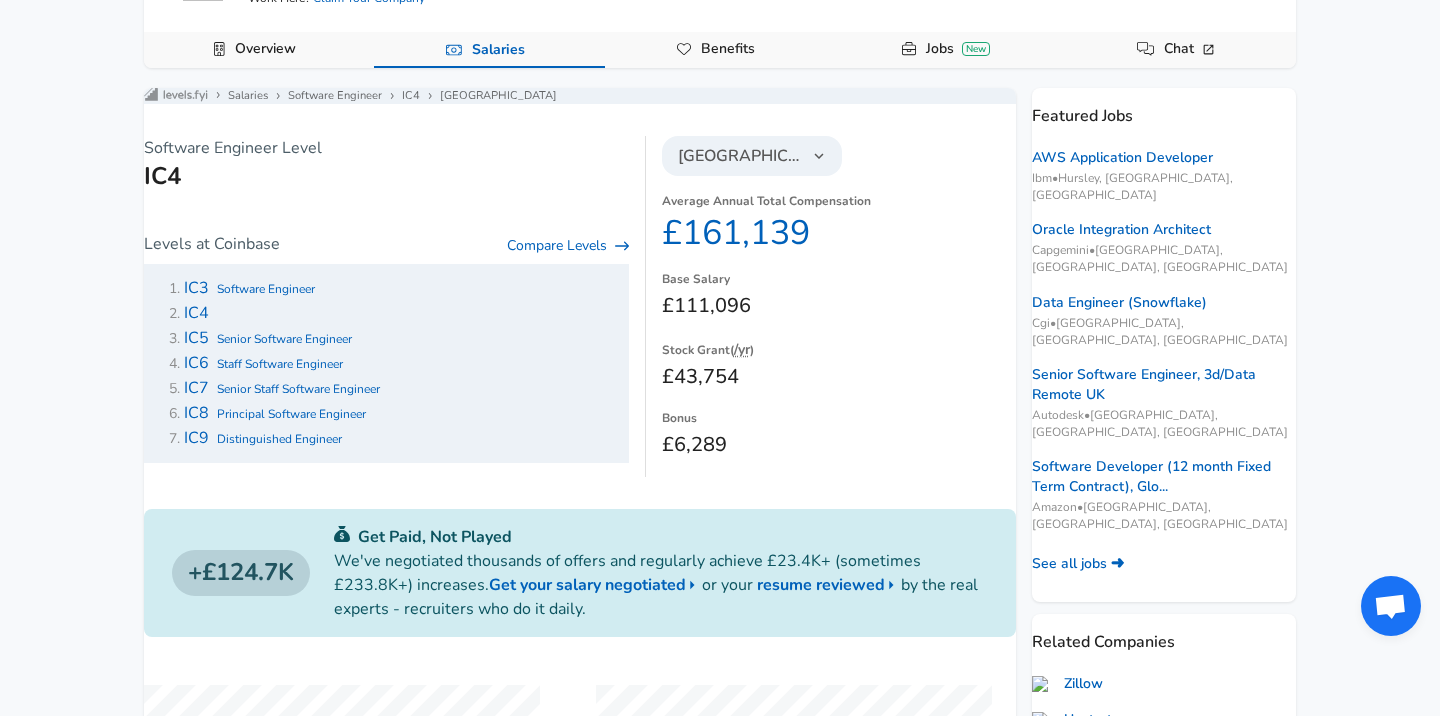 scroll, scrollTop: 0, scrollLeft: 0, axis: both 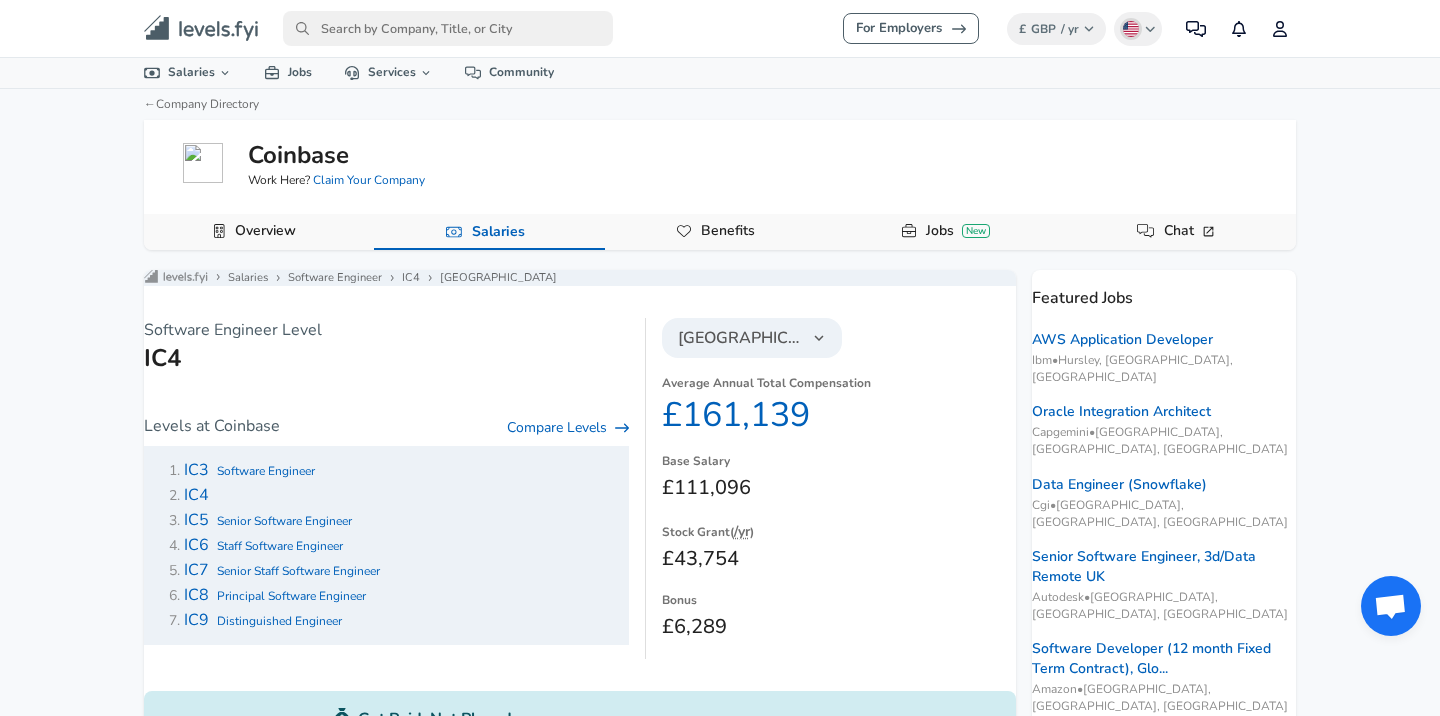 click on "Coinbase" at bounding box center [298, 155] 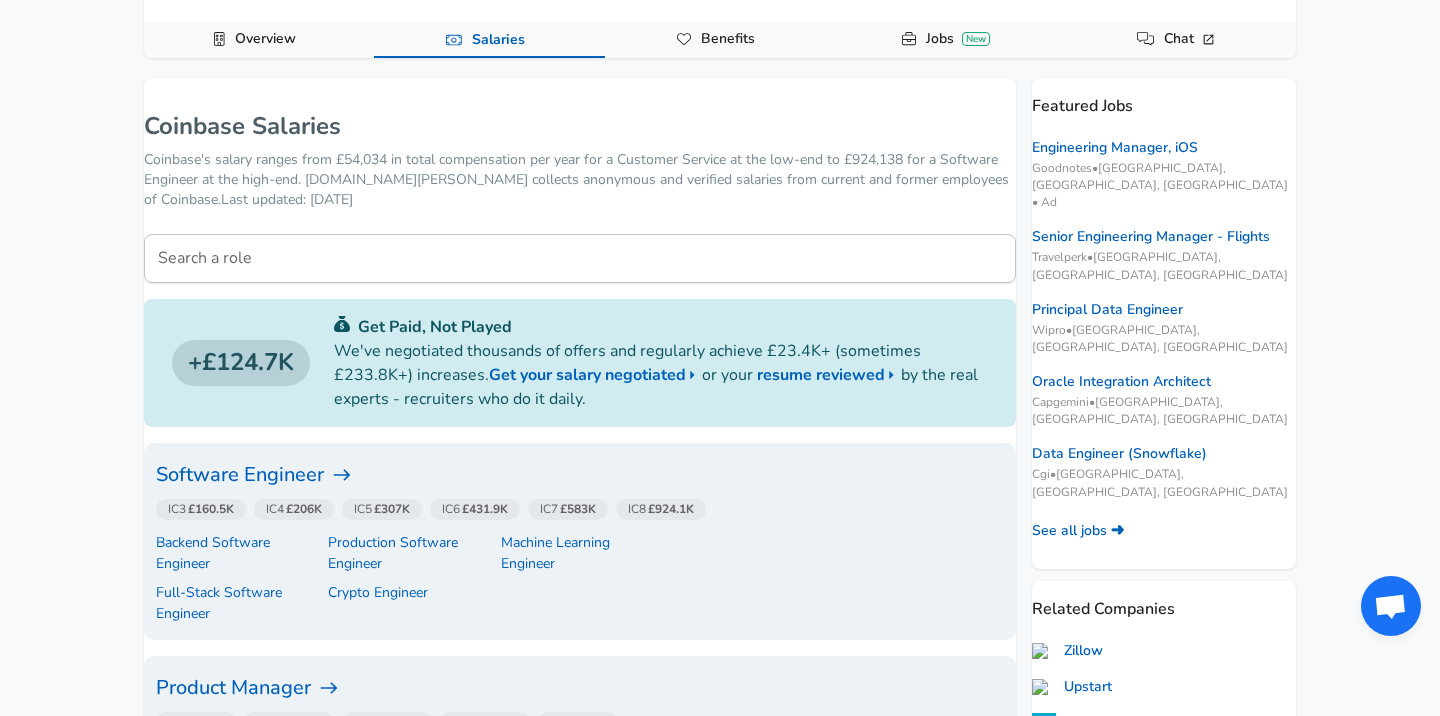 scroll, scrollTop: 449, scrollLeft: 0, axis: vertical 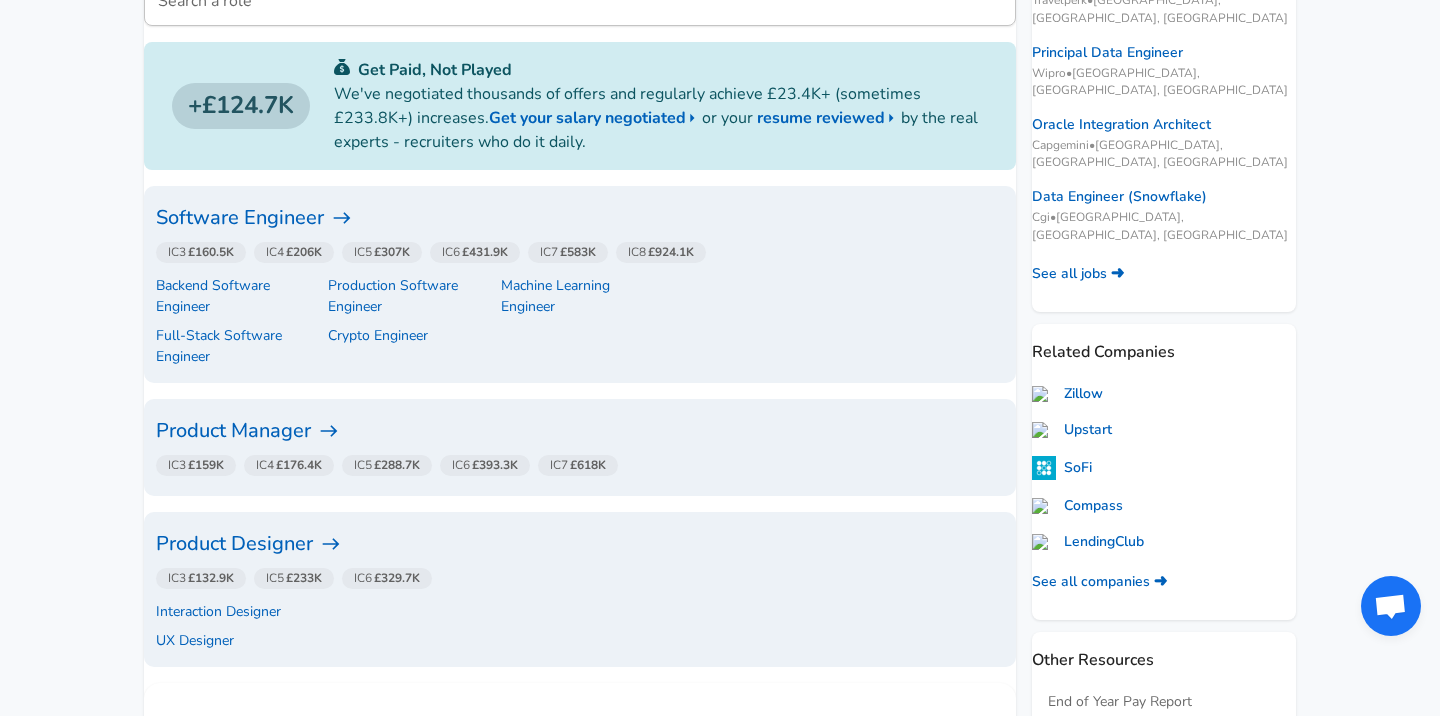 click on "Product Manager" at bounding box center (580, 431) 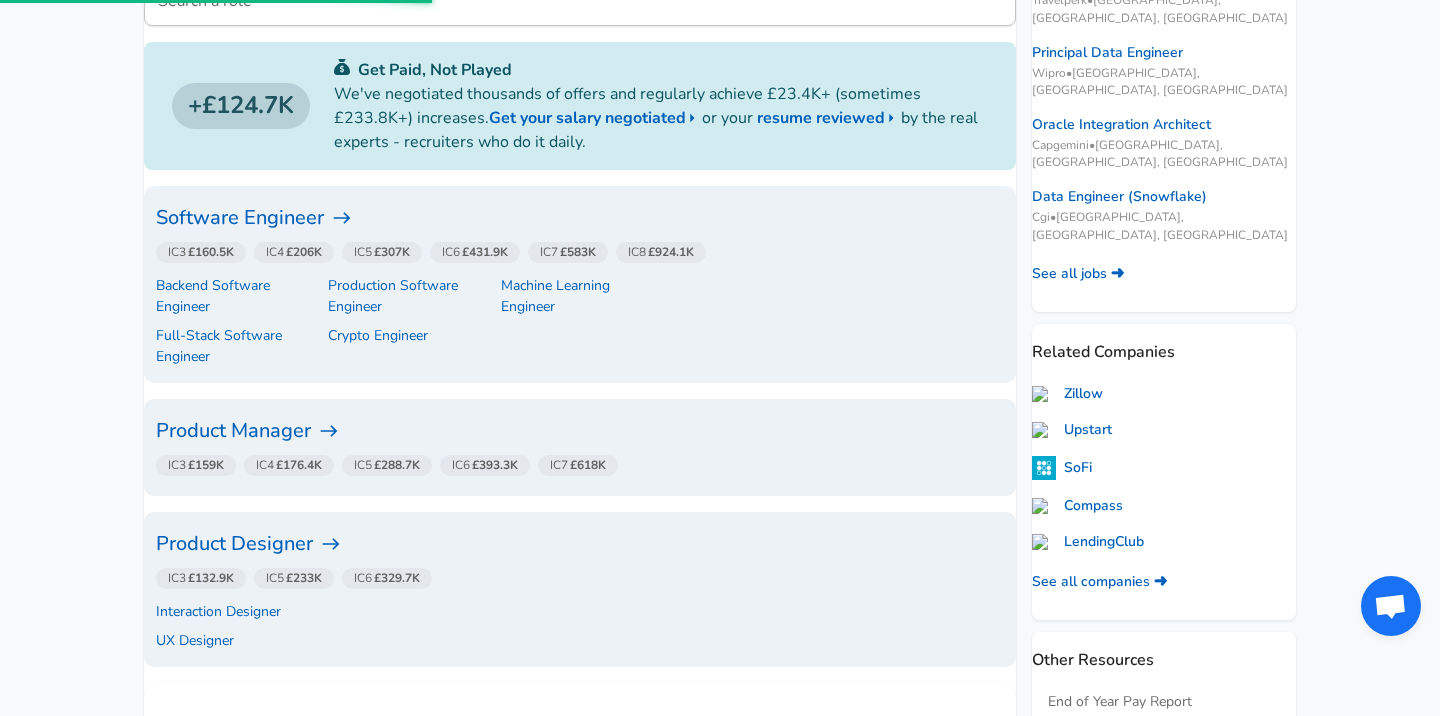 scroll, scrollTop: 0, scrollLeft: 0, axis: both 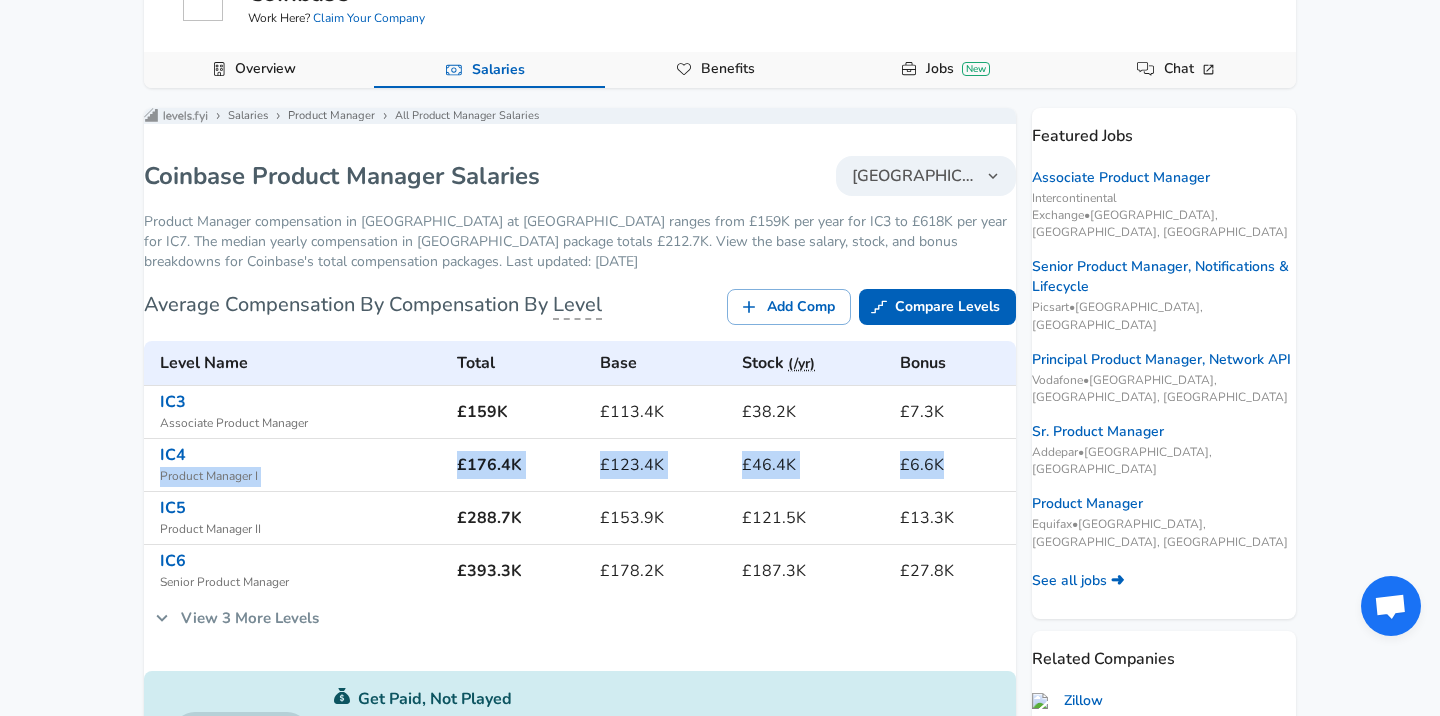 drag, startPoint x: 368, startPoint y: 475, endPoint x: 951, endPoint y: 484, distance: 583.06946 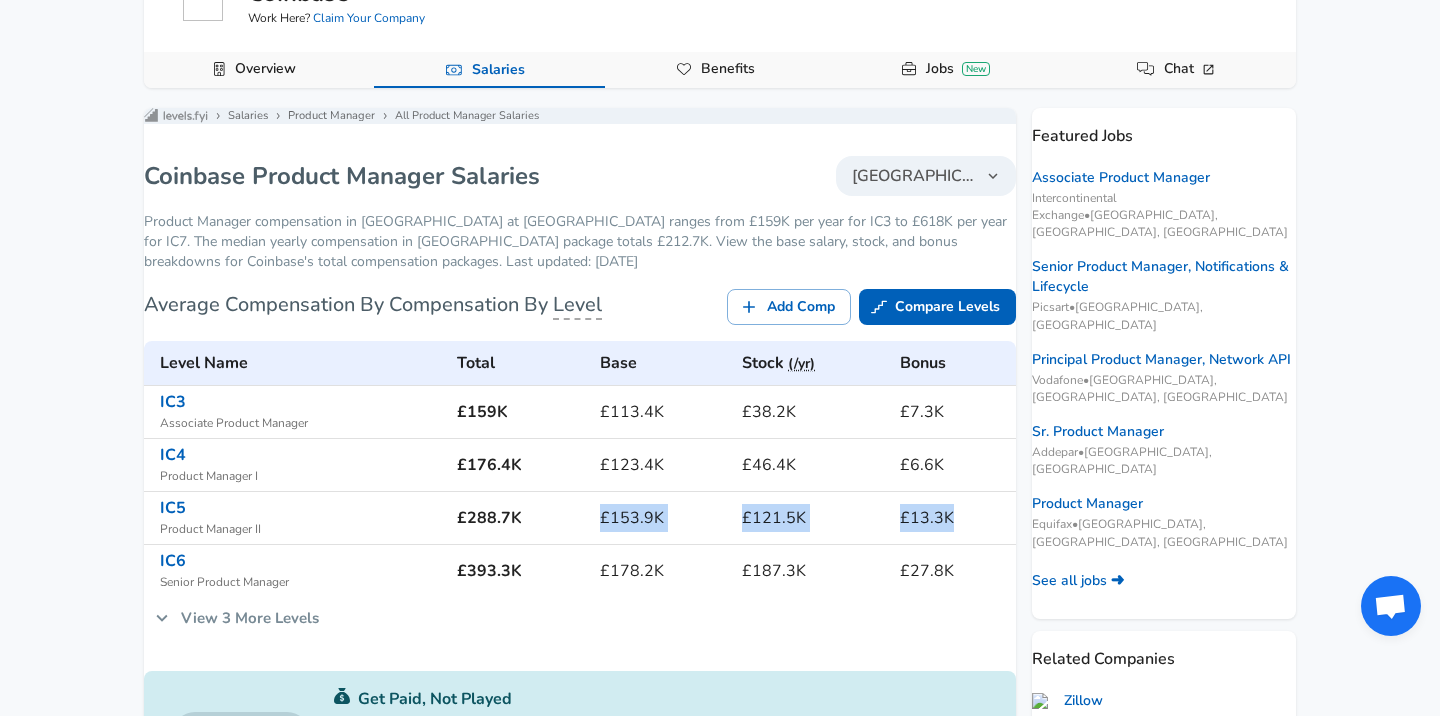 drag, startPoint x: 595, startPoint y: 534, endPoint x: 896, endPoint y: 556, distance: 301.80292 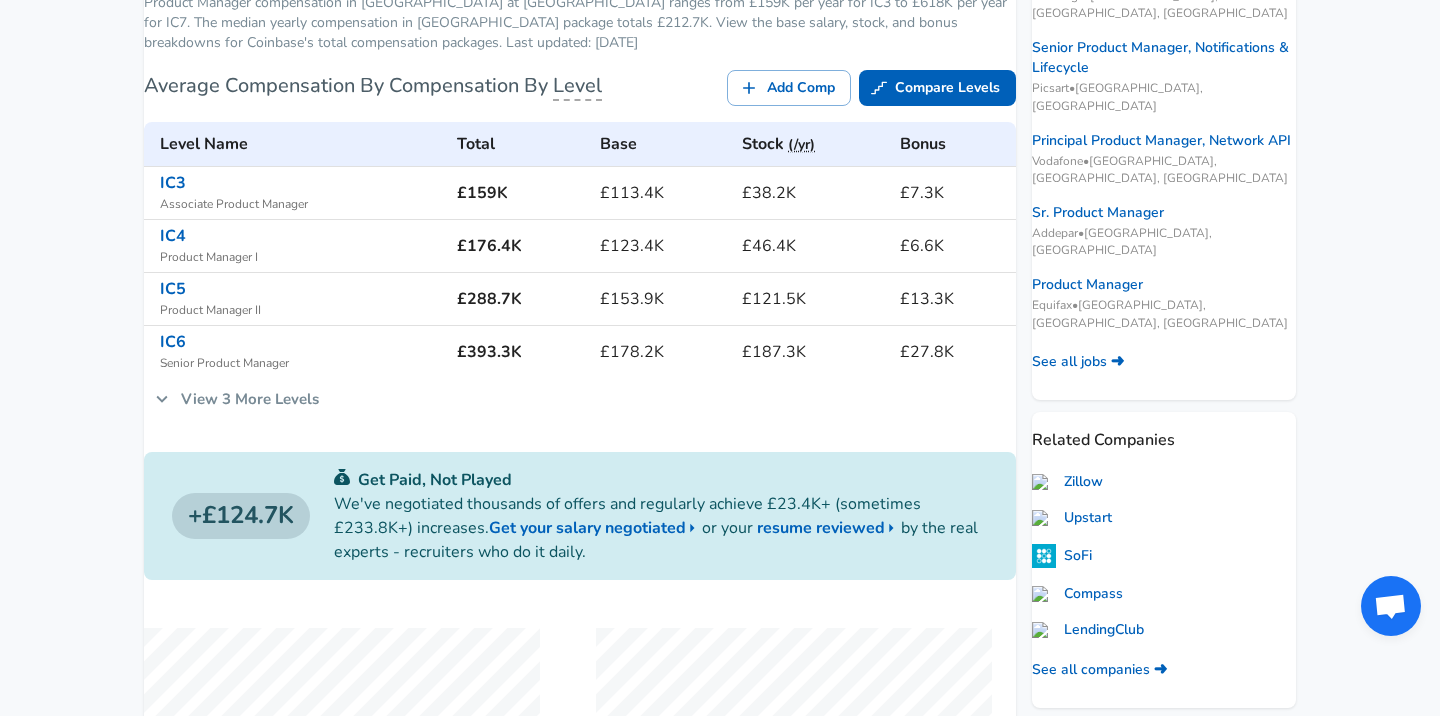 scroll, scrollTop: 360, scrollLeft: 0, axis: vertical 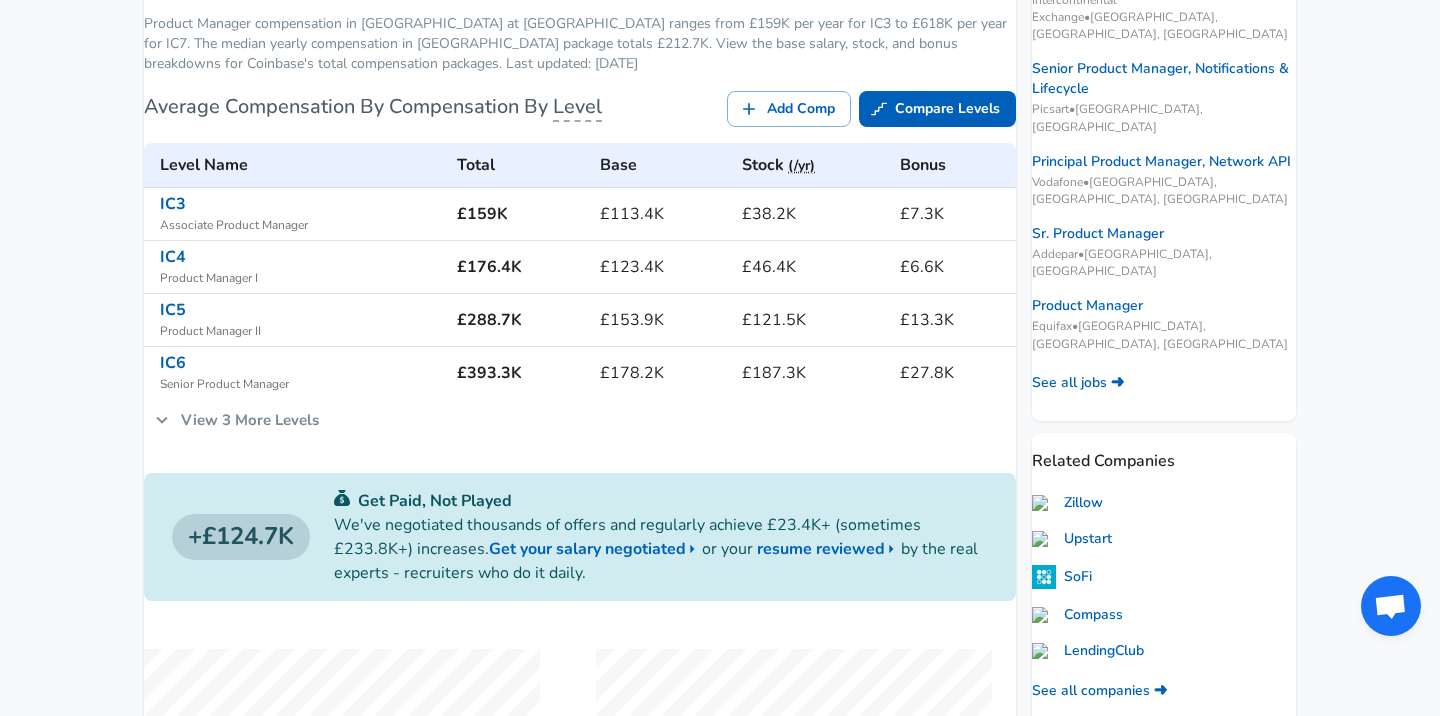 click on "Product Manager I" at bounding box center (300, 279) 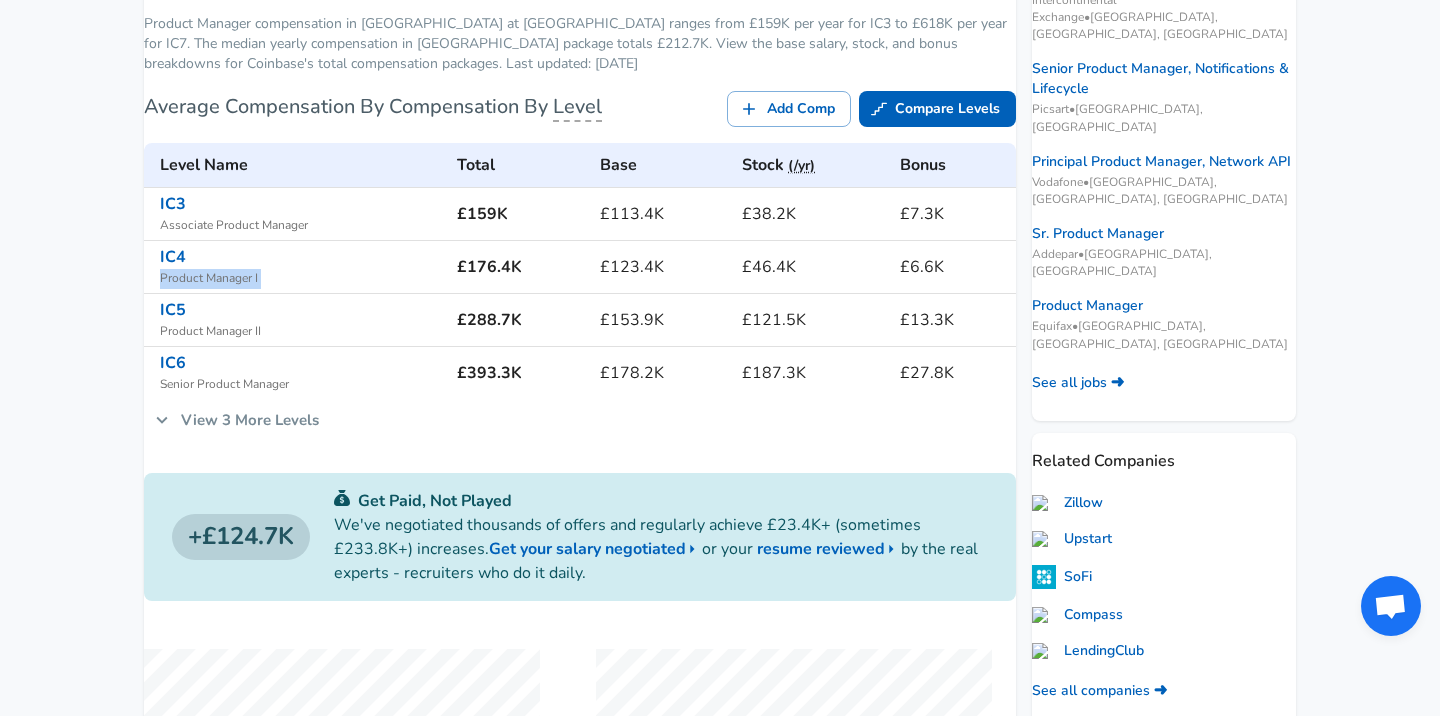 click on "Associate Product Manager" at bounding box center [300, 226] 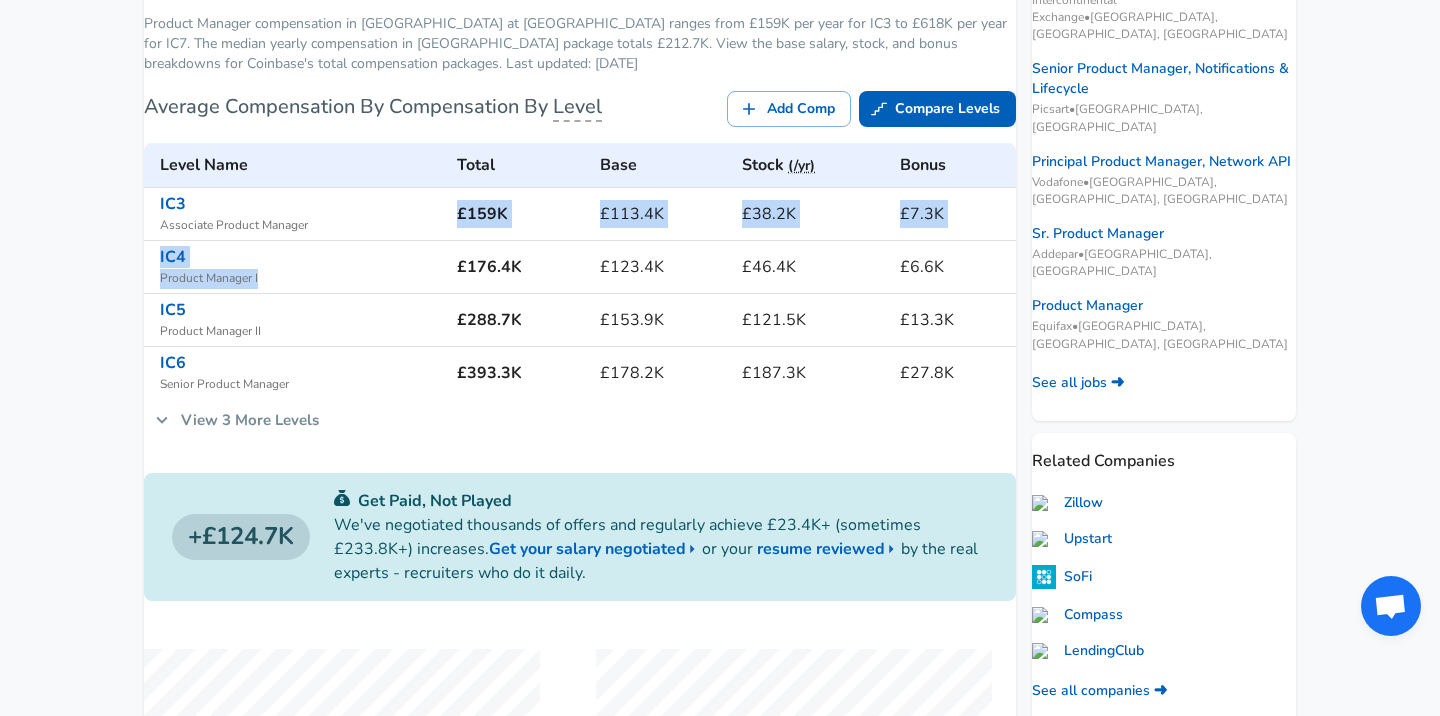 drag, startPoint x: 405, startPoint y: 238, endPoint x: 425, endPoint y: 293, distance: 58.5235 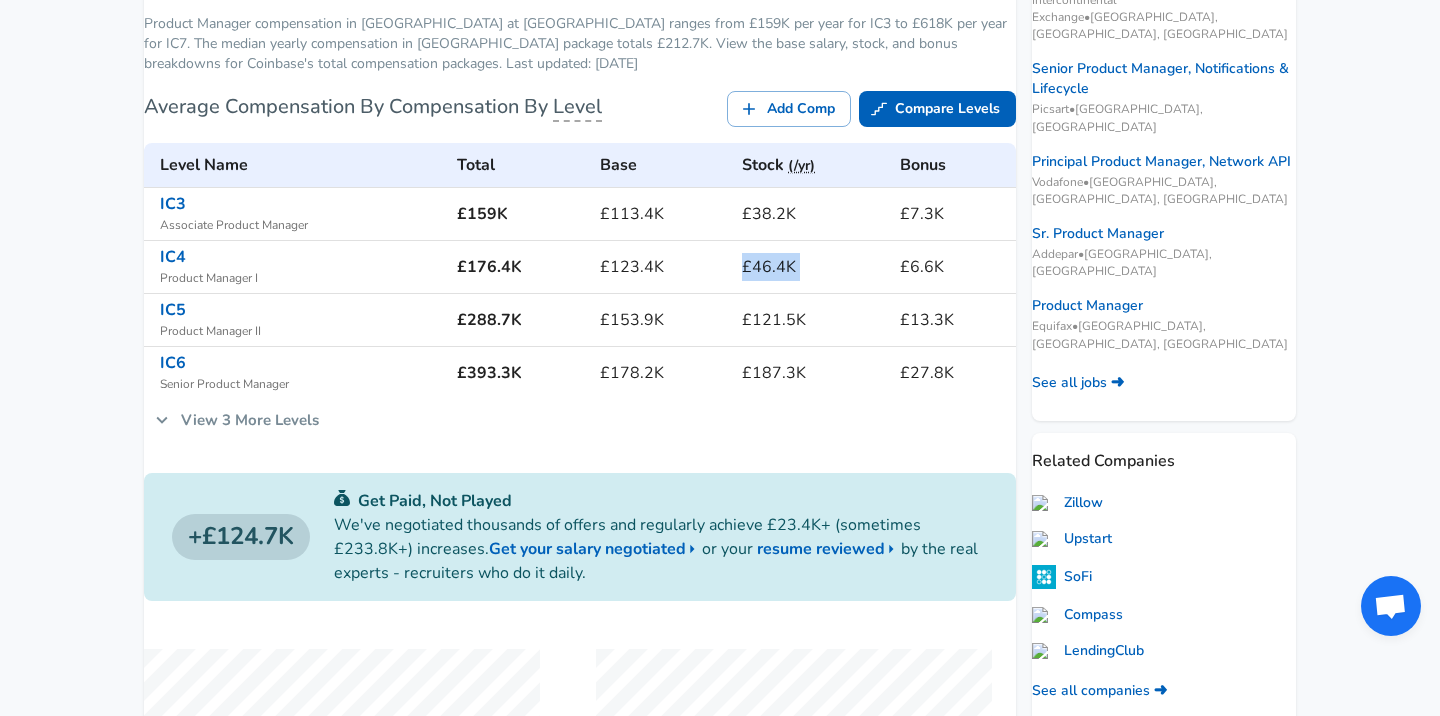 drag, startPoint x: 724, startPoint y: 281, endPoint x: 873, endPoint y: 281, distance: 149 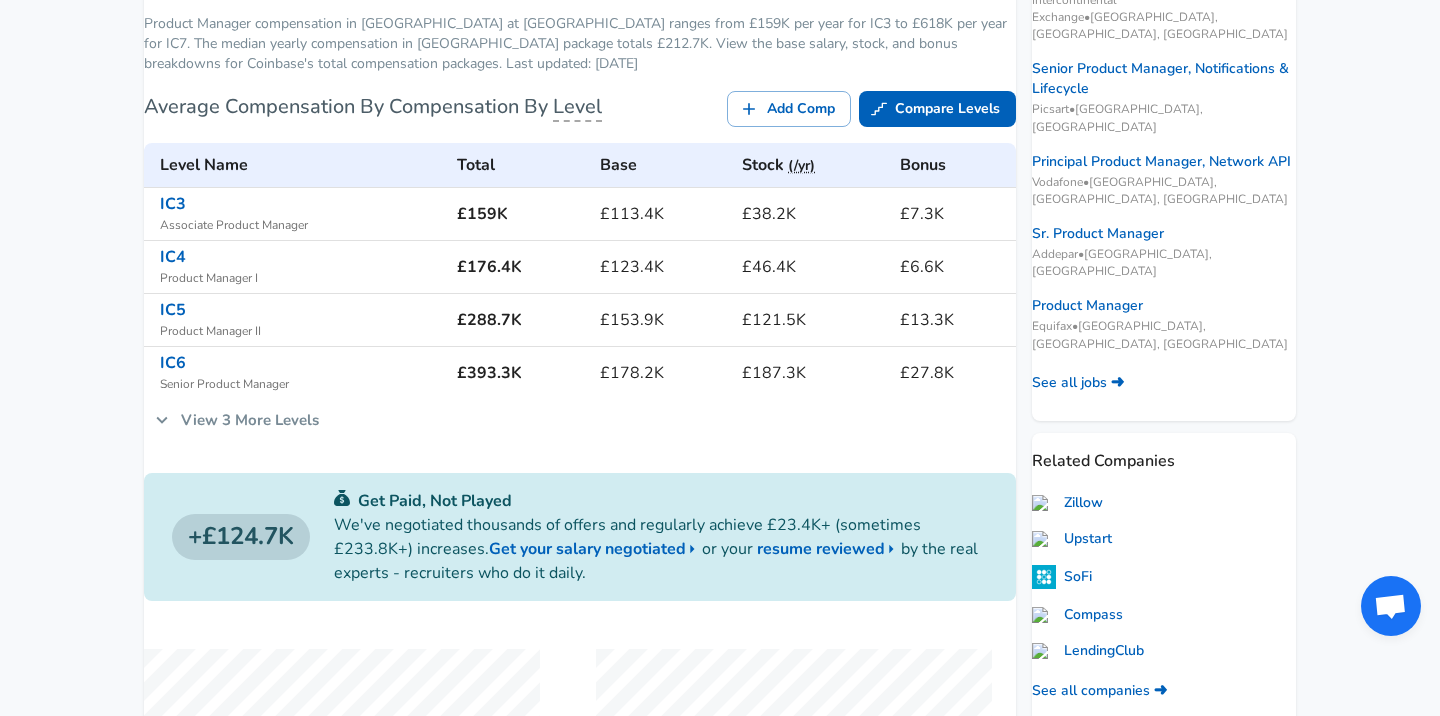 click on "£6.6K" at bounding box center [954, 267] 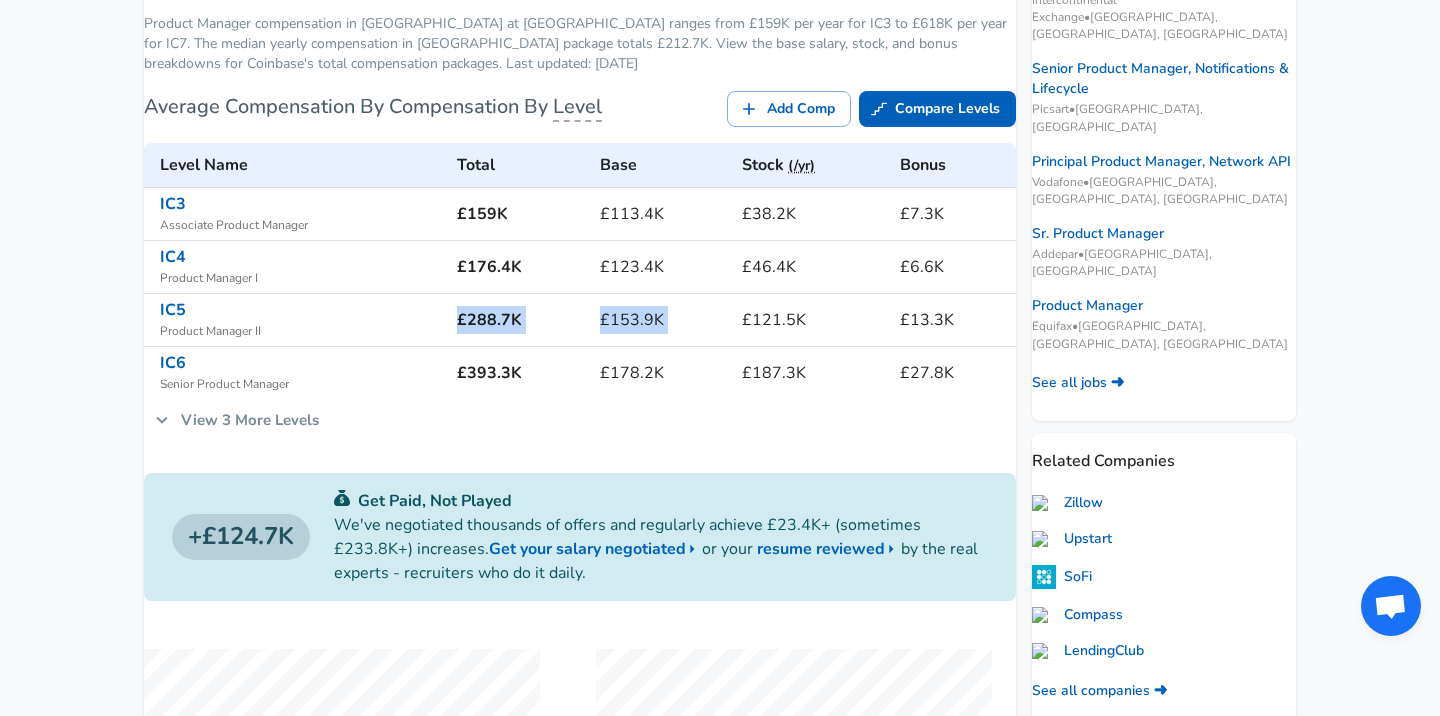 drag, startPoint x: 463, startPoint y: 322, endPoint x: 733, endPoint y: 329, distance: 270.09073 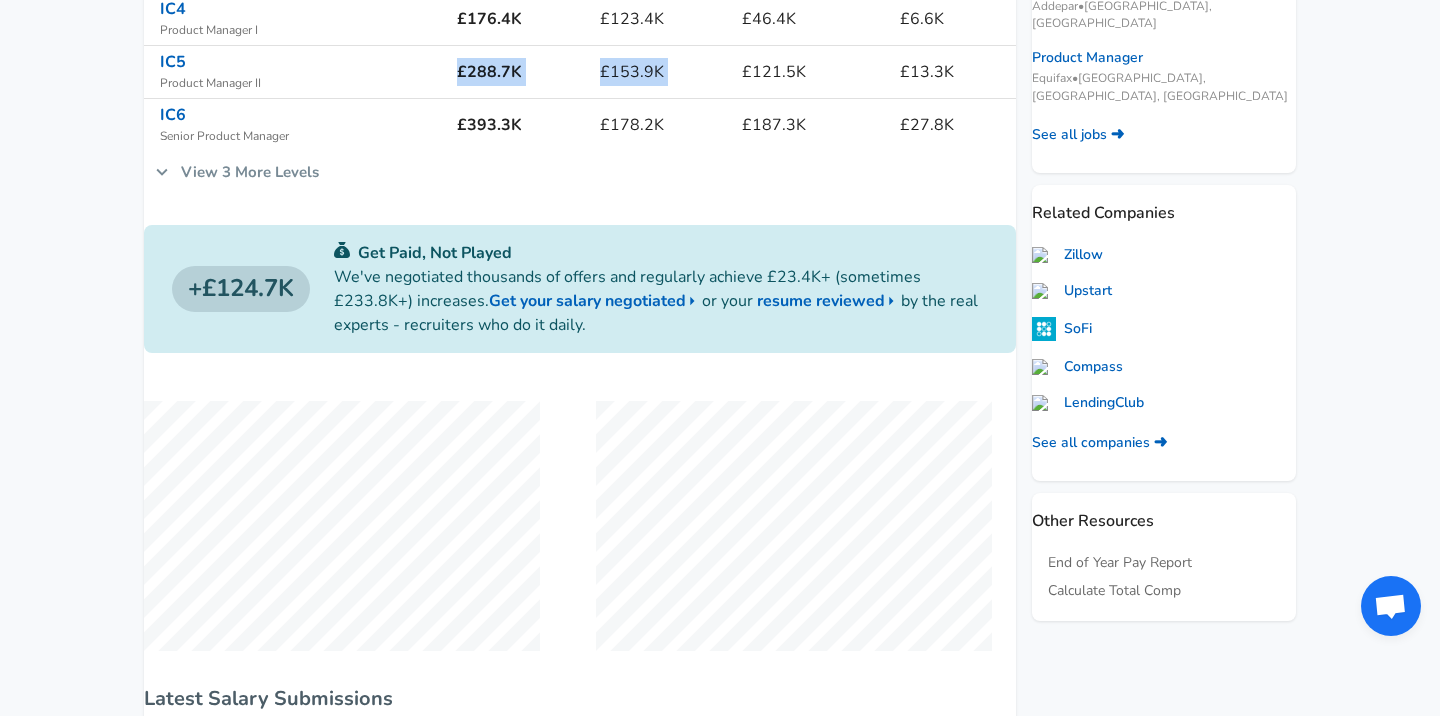 scroll, scrollTop: 625, scrollLeft: 0, axis: vertical 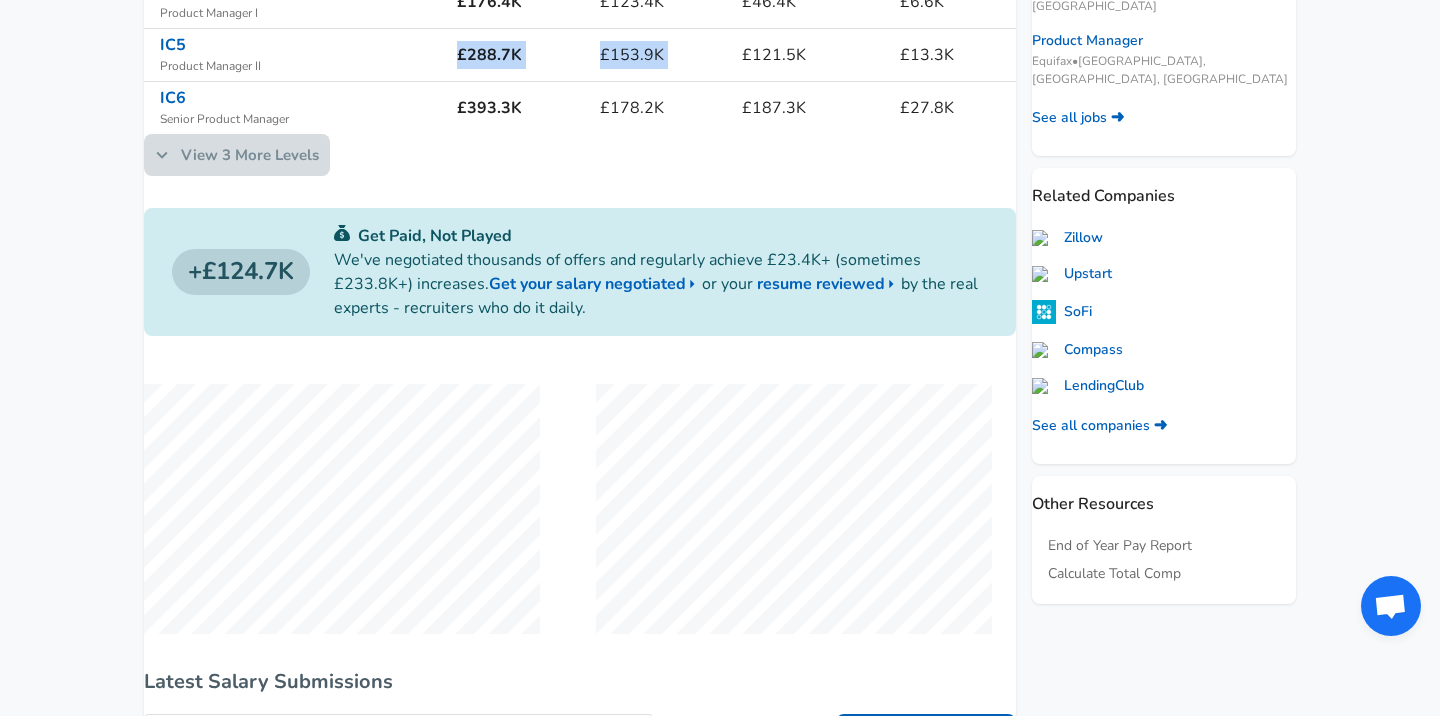 click on "View   3   More Levels" at bounding box center [237, 155] 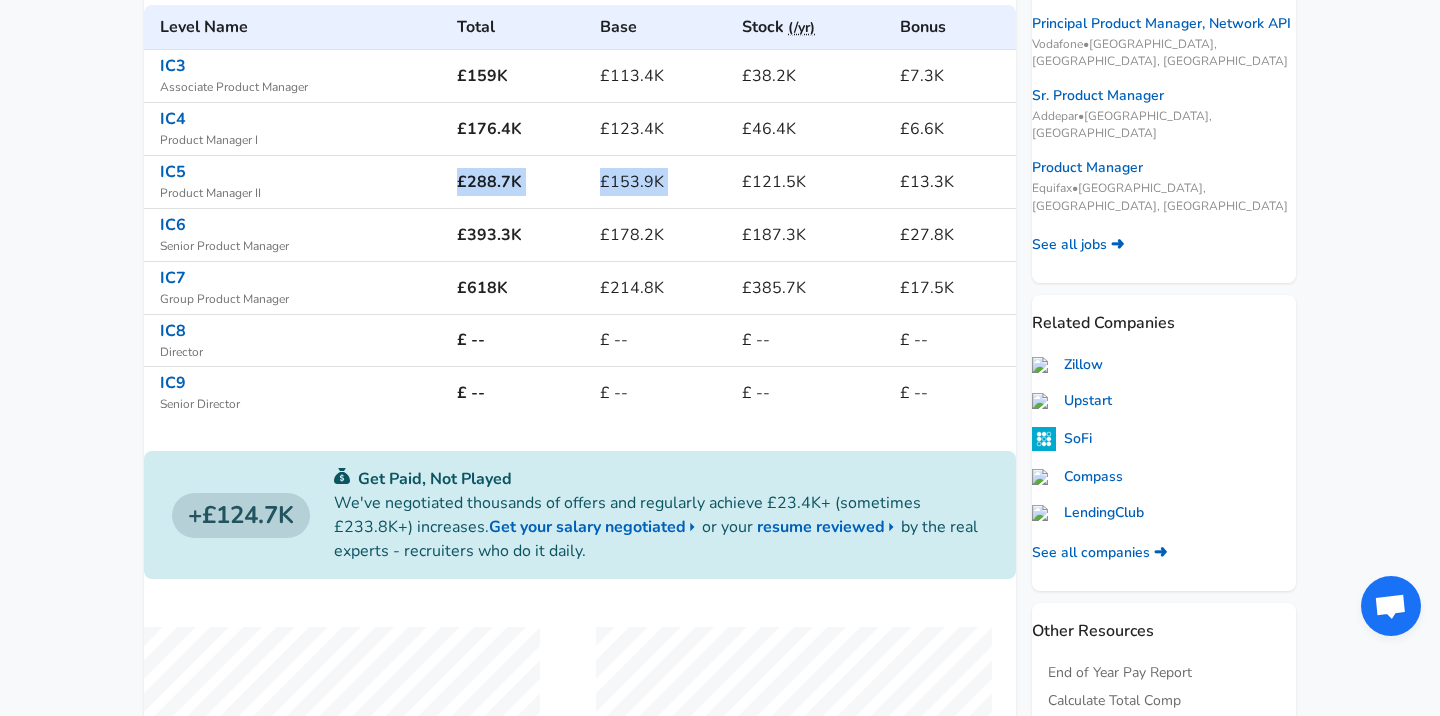scroll, scrollTop: 490, scrollLeft: 0, axis: vertical 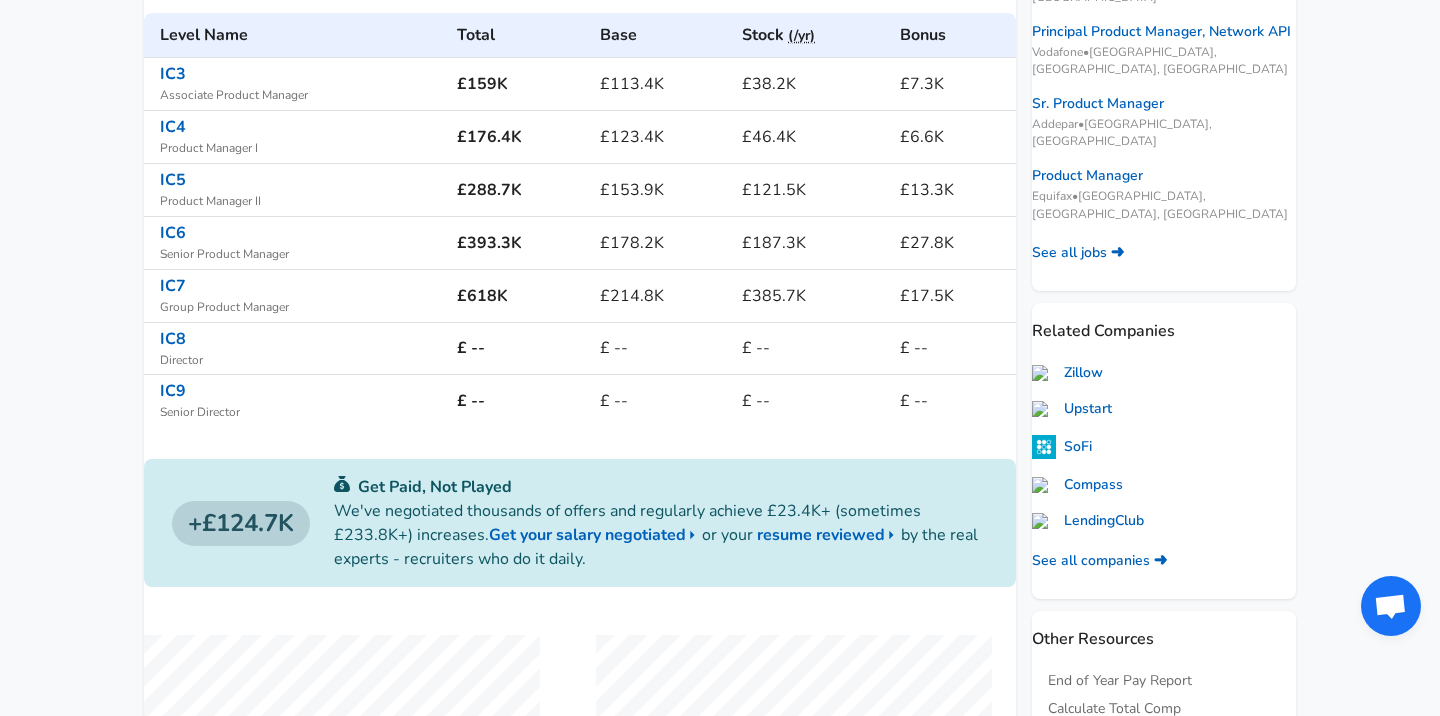 click on "£214.8K" at bounding box center (663, 296) 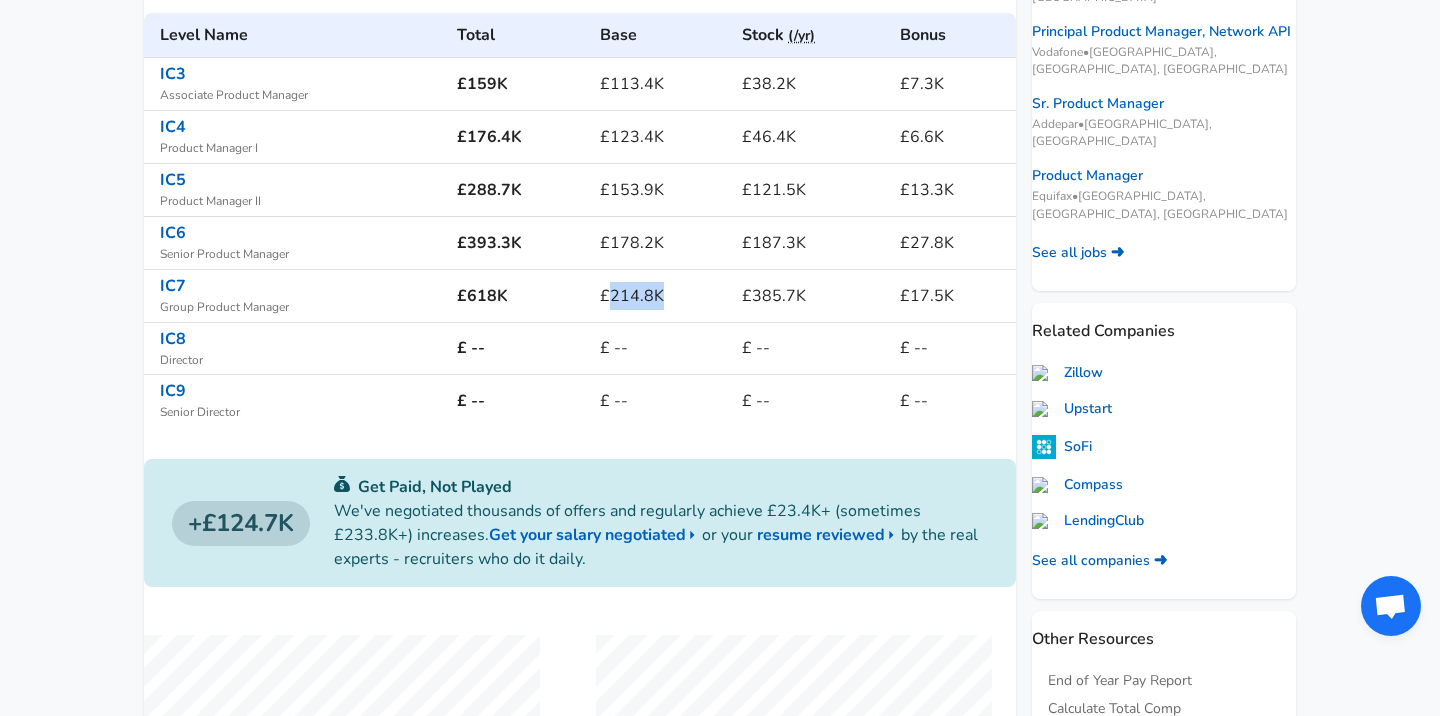 click on "£214.8K" at bounding box center [663, 296] 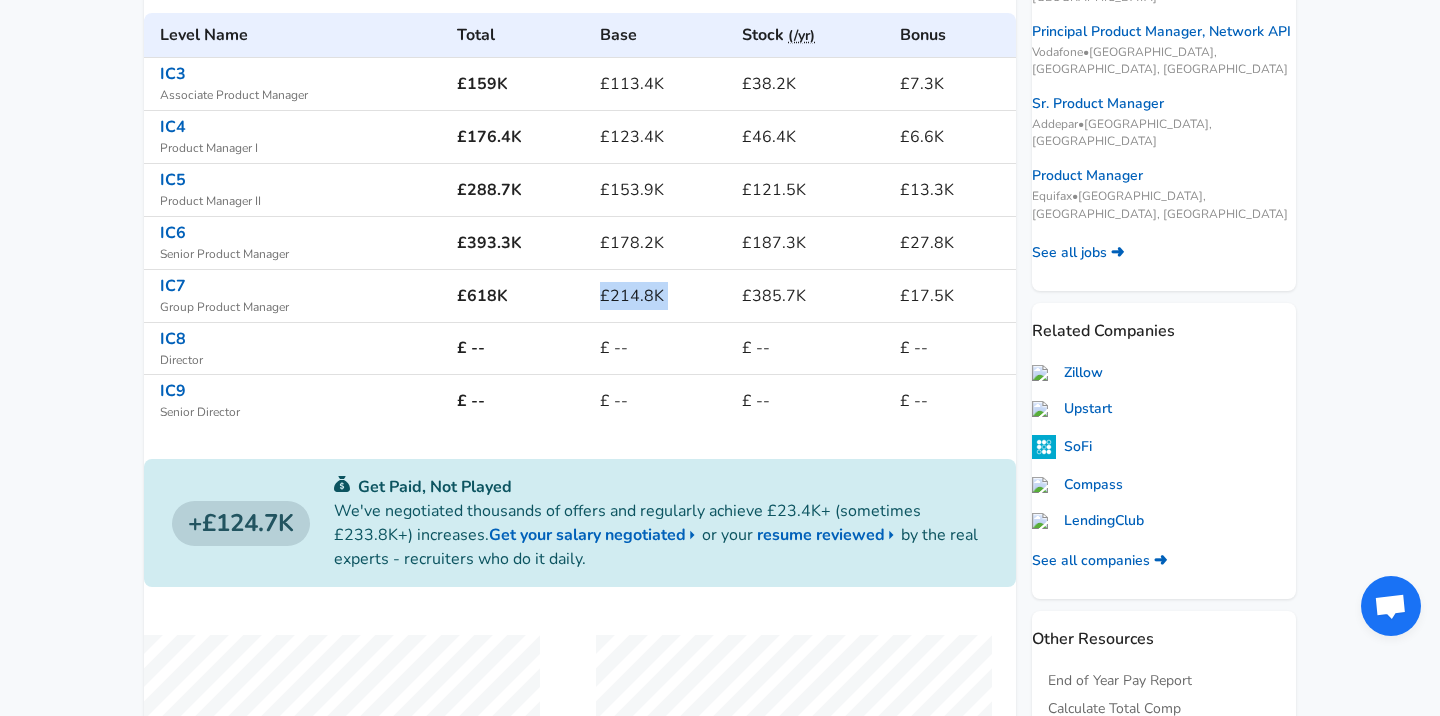 click on "£214.8K" at bounding box center [663, 296] 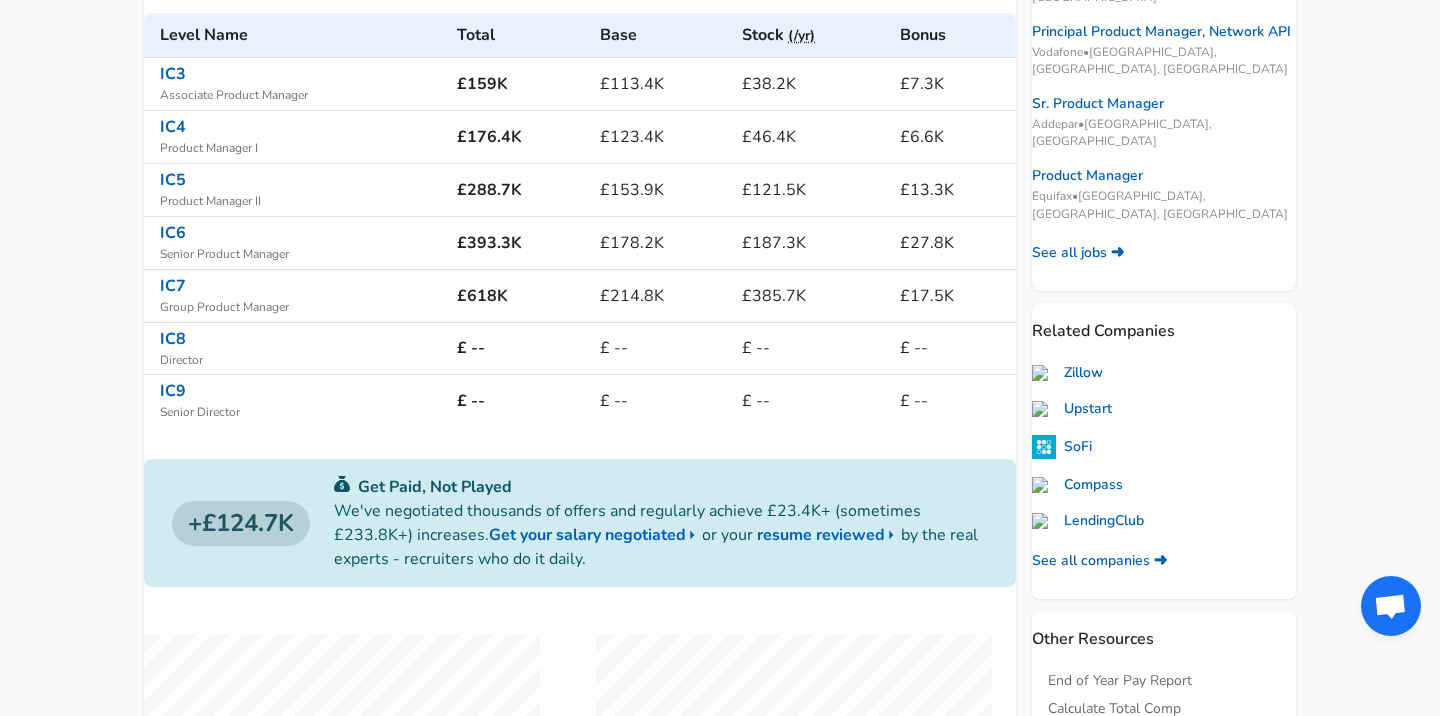 click on "£385.7K" at bounding box center [813, 296] 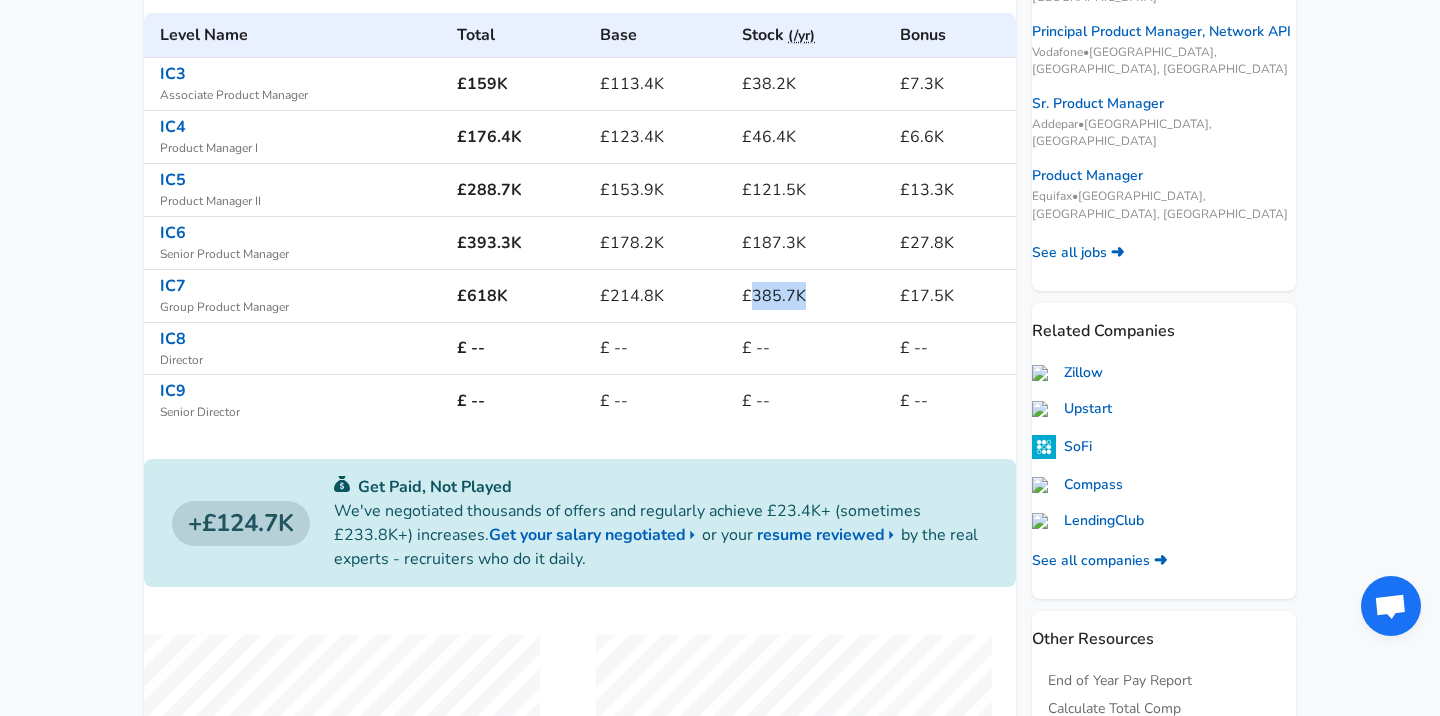 click on "£385.7K" at bounding box center (813, 296) 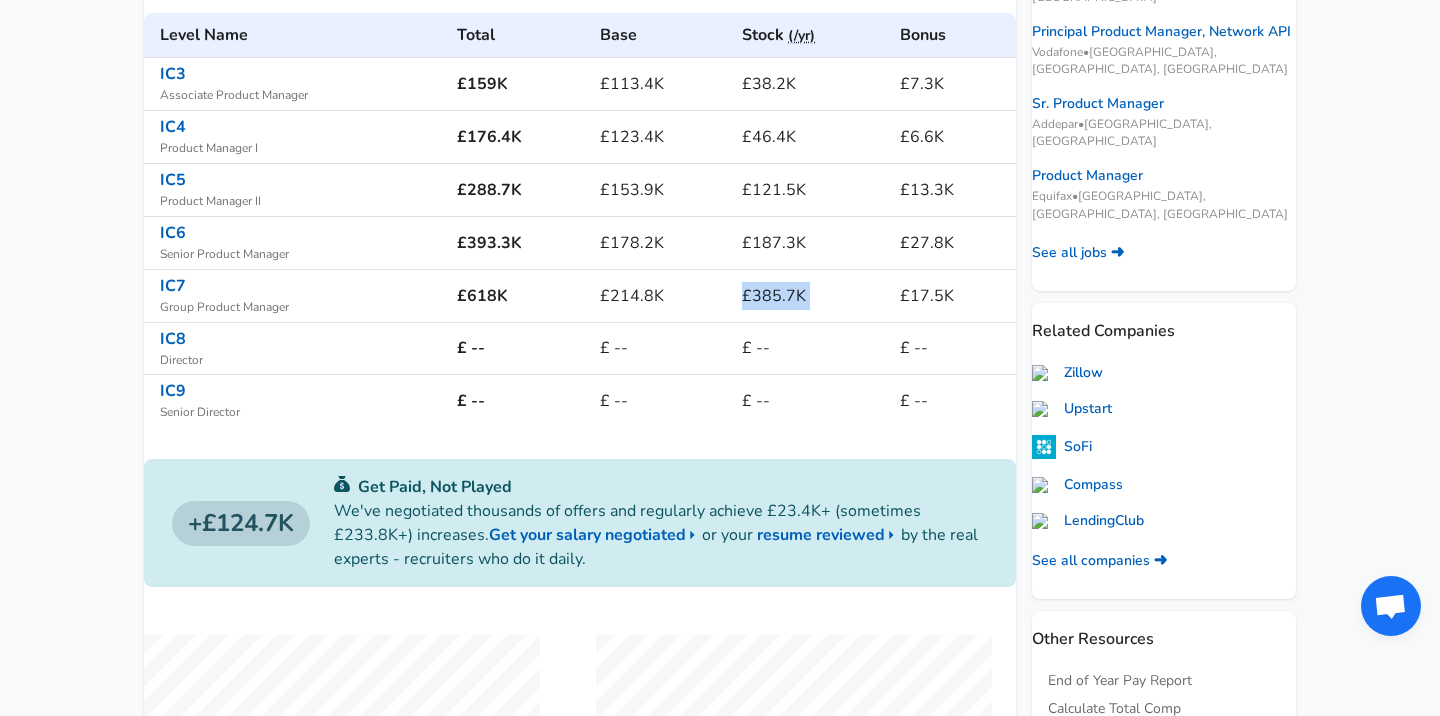 click on "£385.7K" at bounding box center [813, 296] 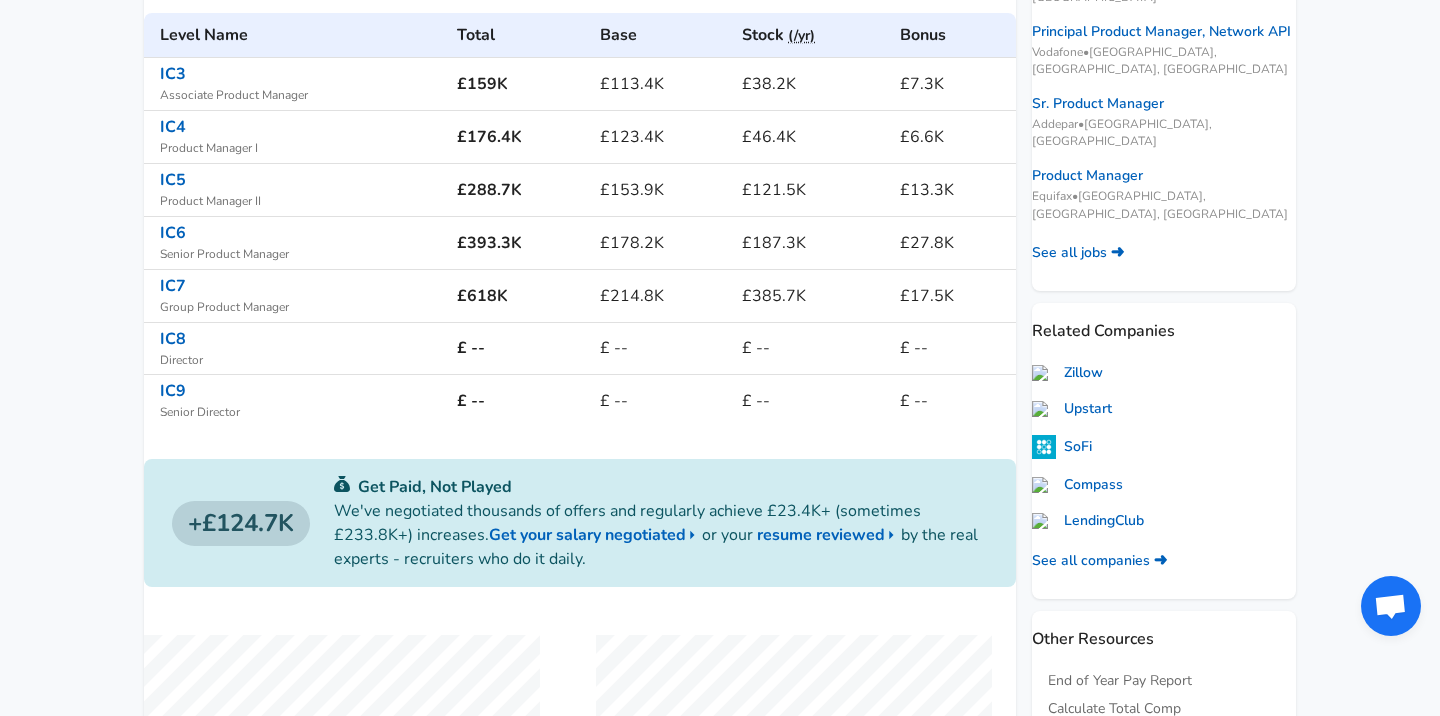 click on "£17.5K" at bounding box center [954, 296] 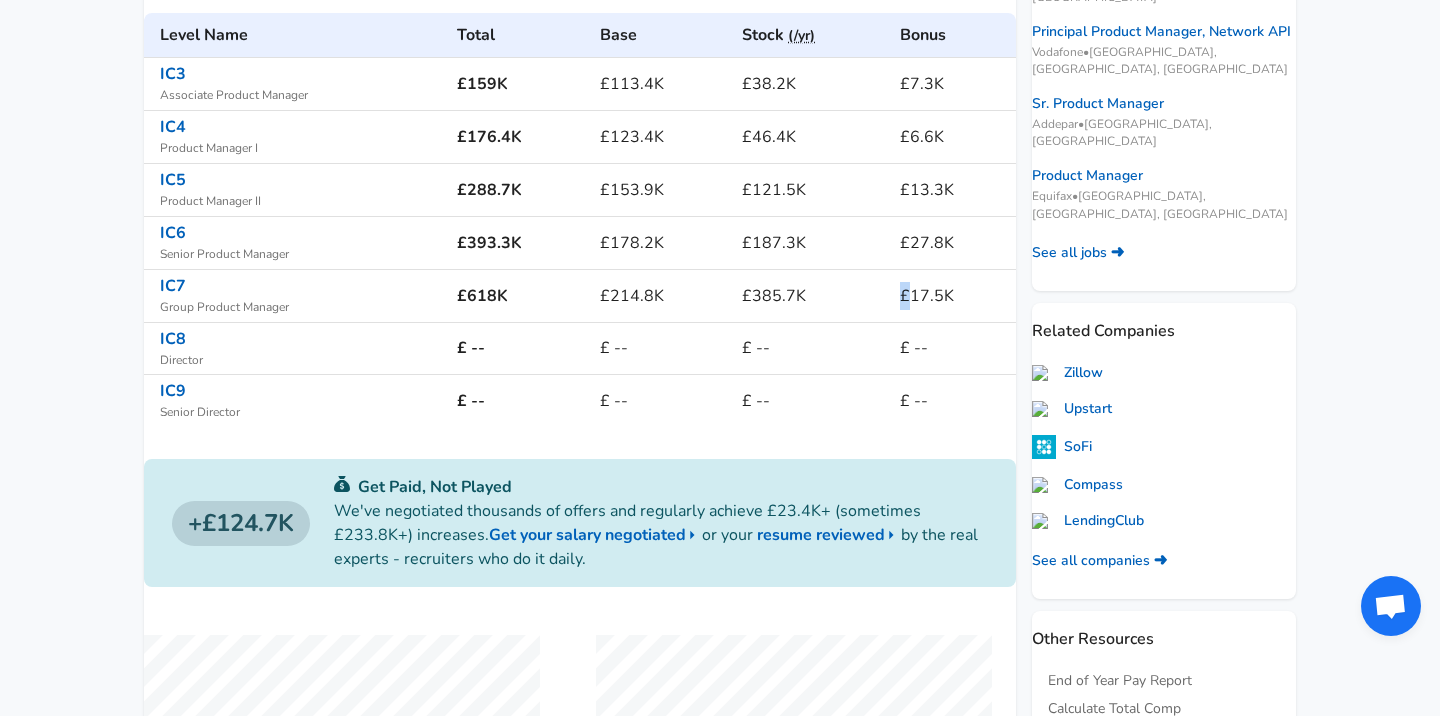 click on "£17.5K" at bounding box center (954, 296) 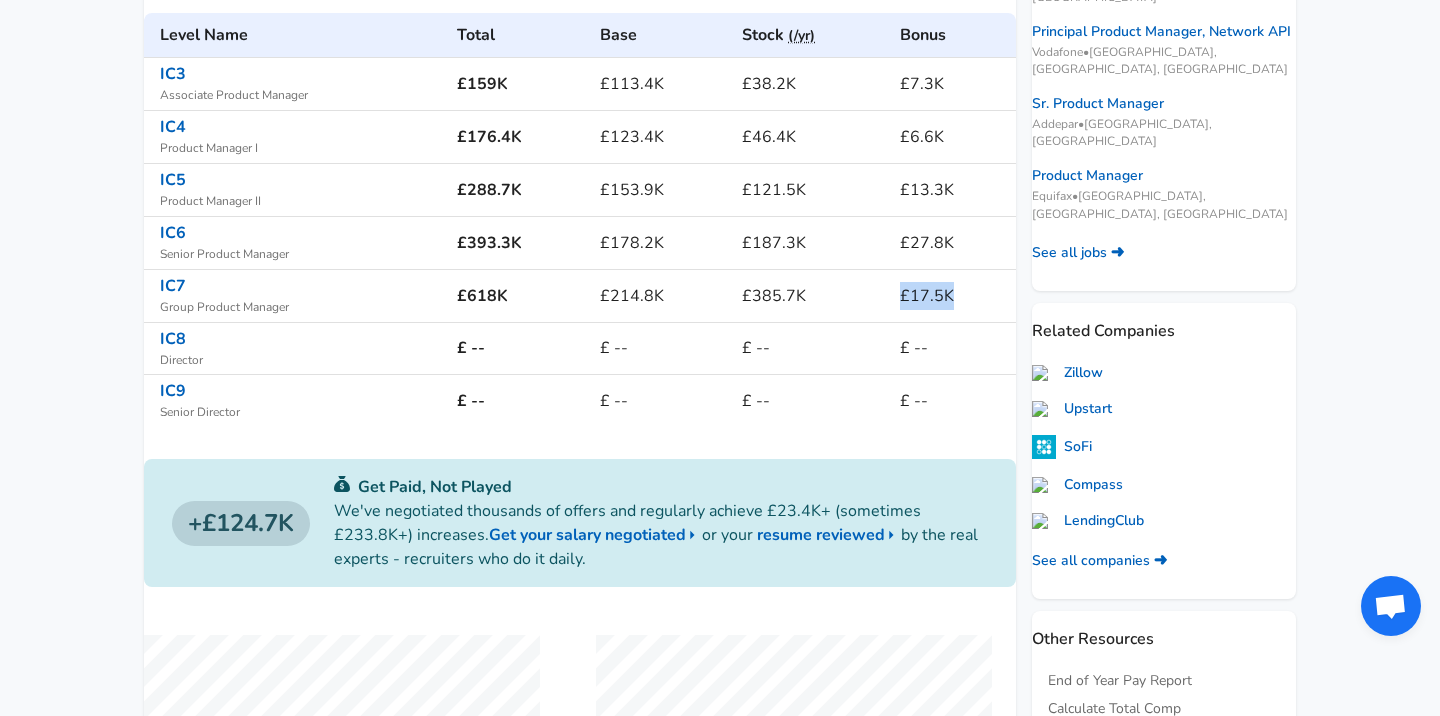 click on "£17.5K" at bounding box center (954, 296) 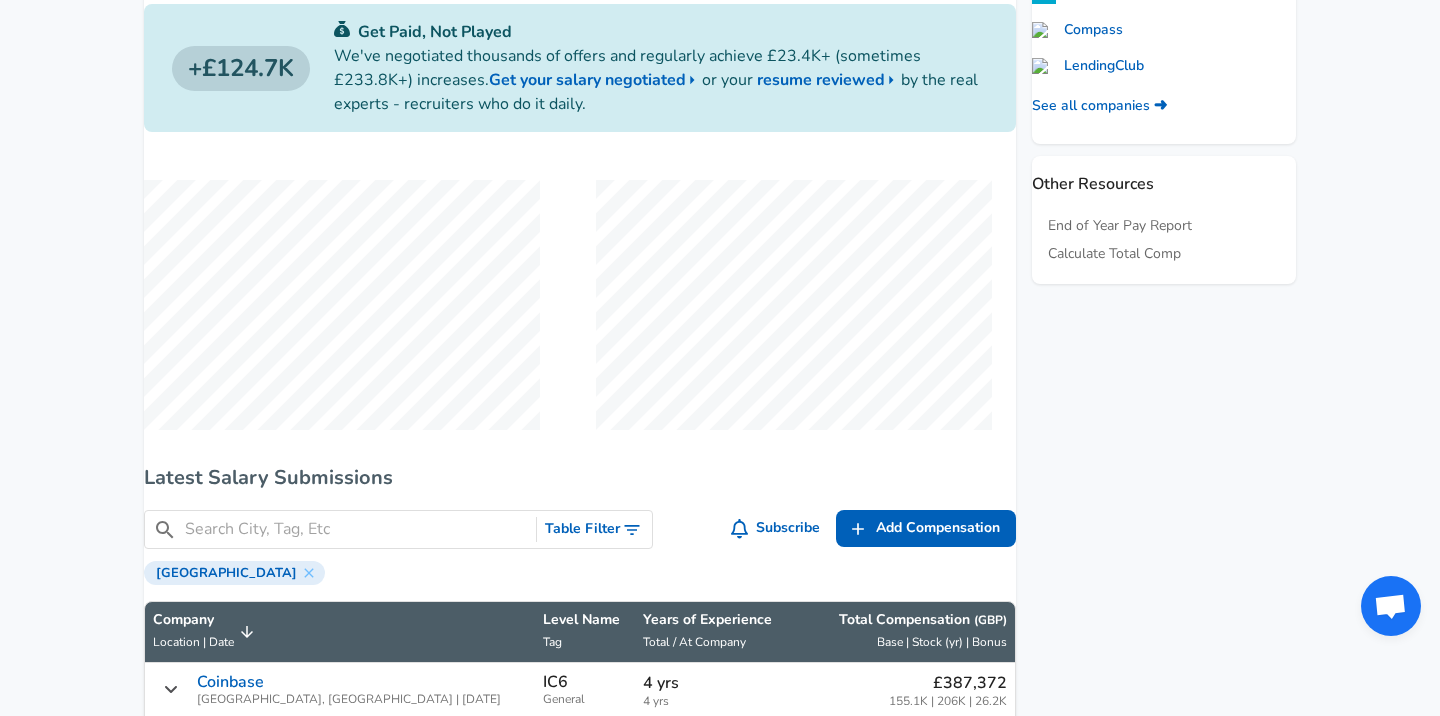 scroll, scrollTop: 1277, scrollLeft: 0, axis: vertical 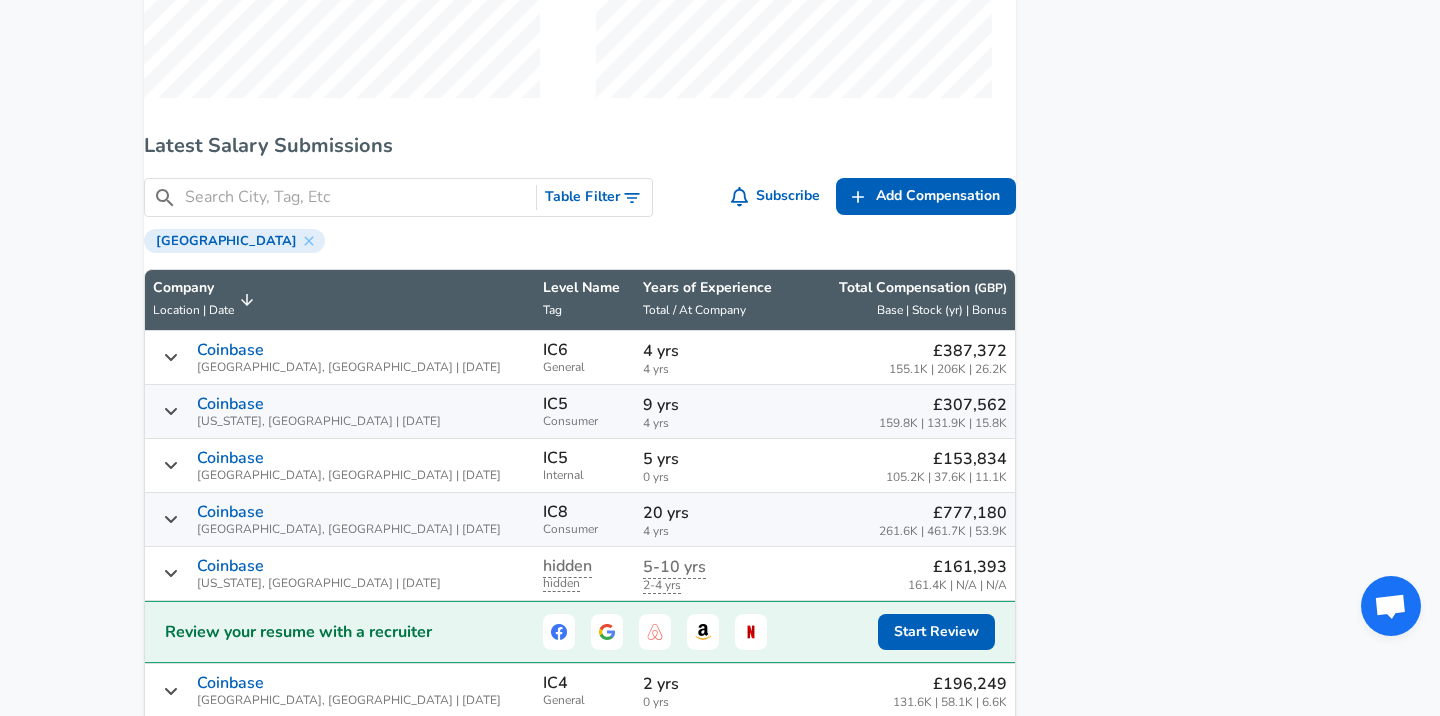 click on "[GEOGRAPHIC_DATA]" at bounding box center [234, 241] 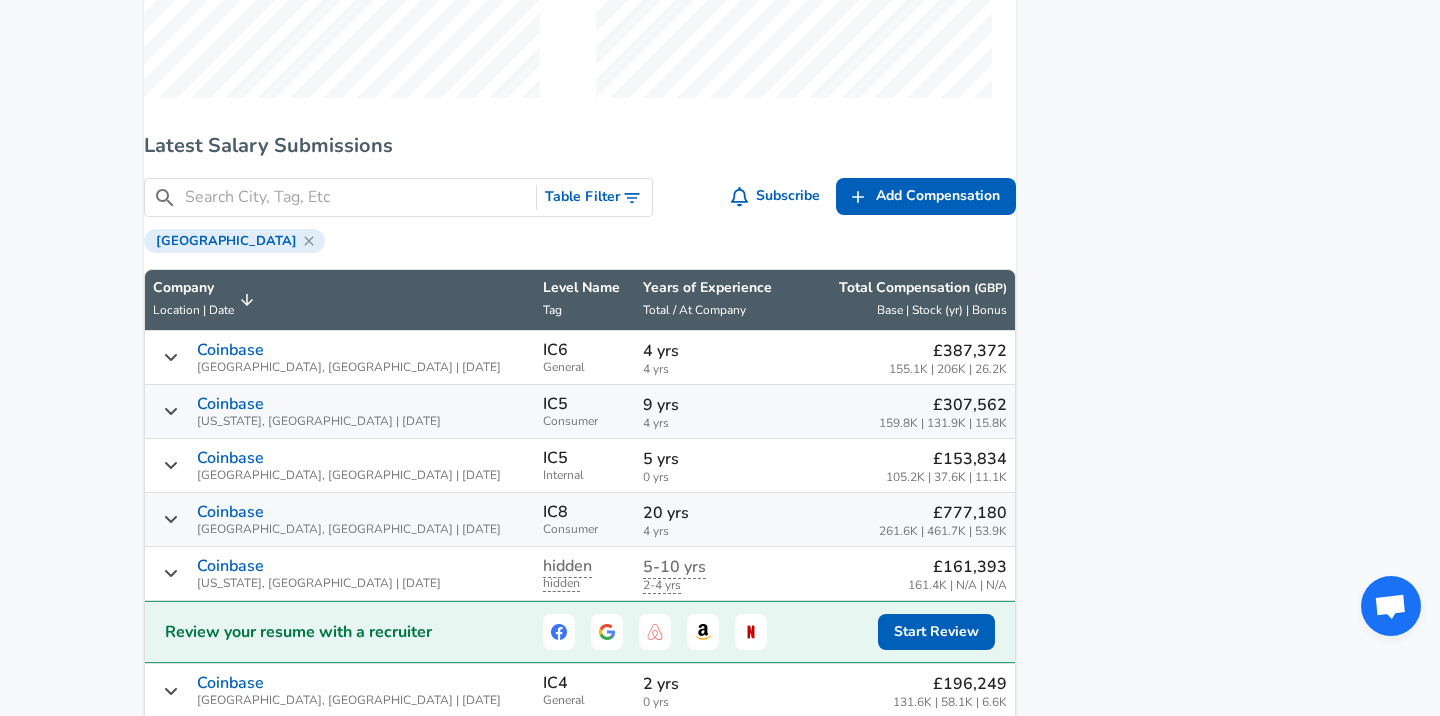 click 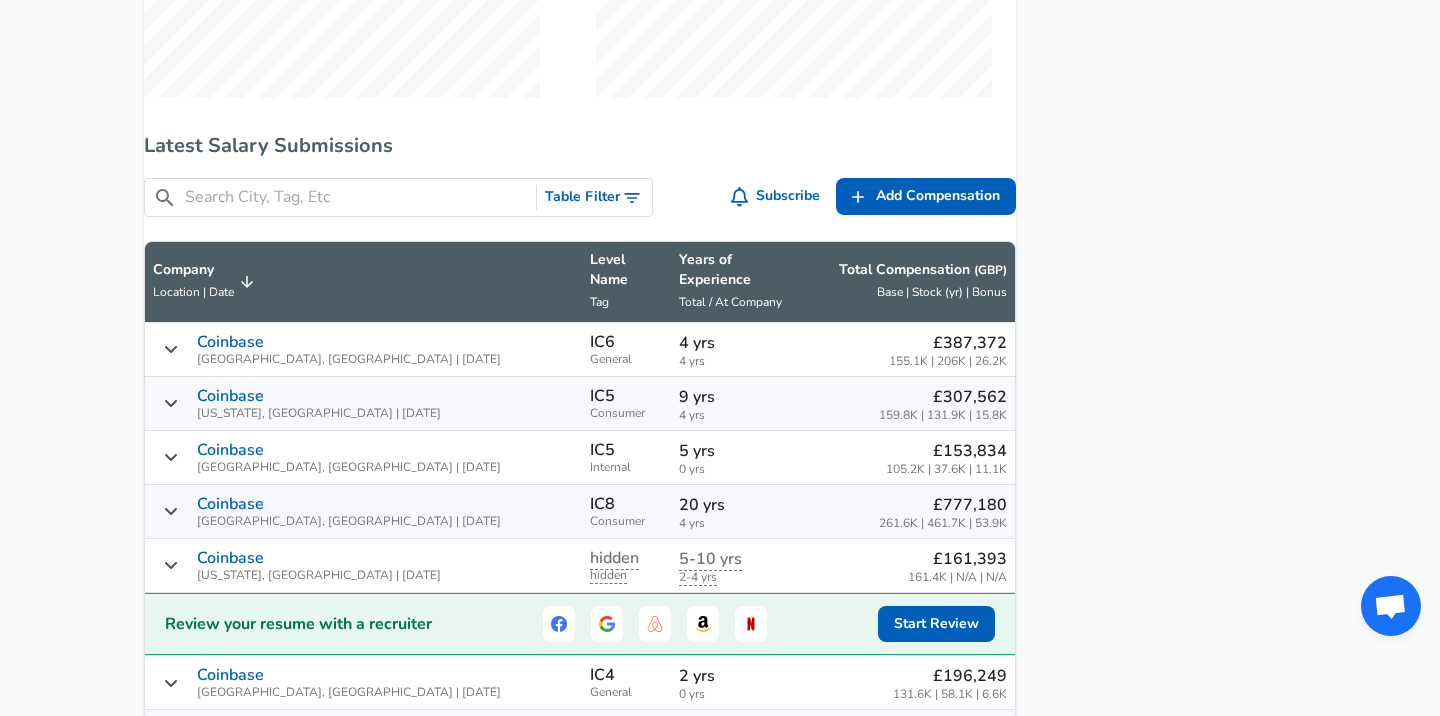 click at bounding box center (356, 197) 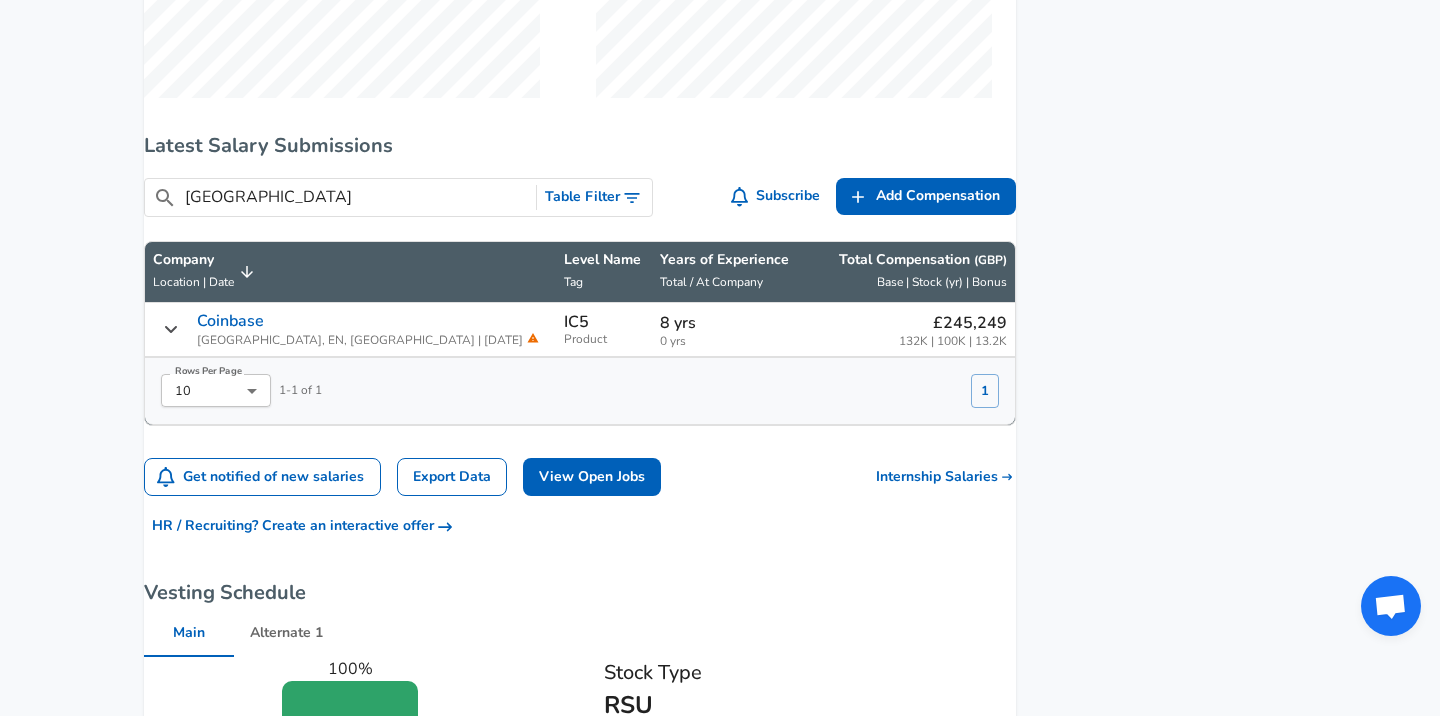 type on "[GEOGRAPHIC_DATA]" 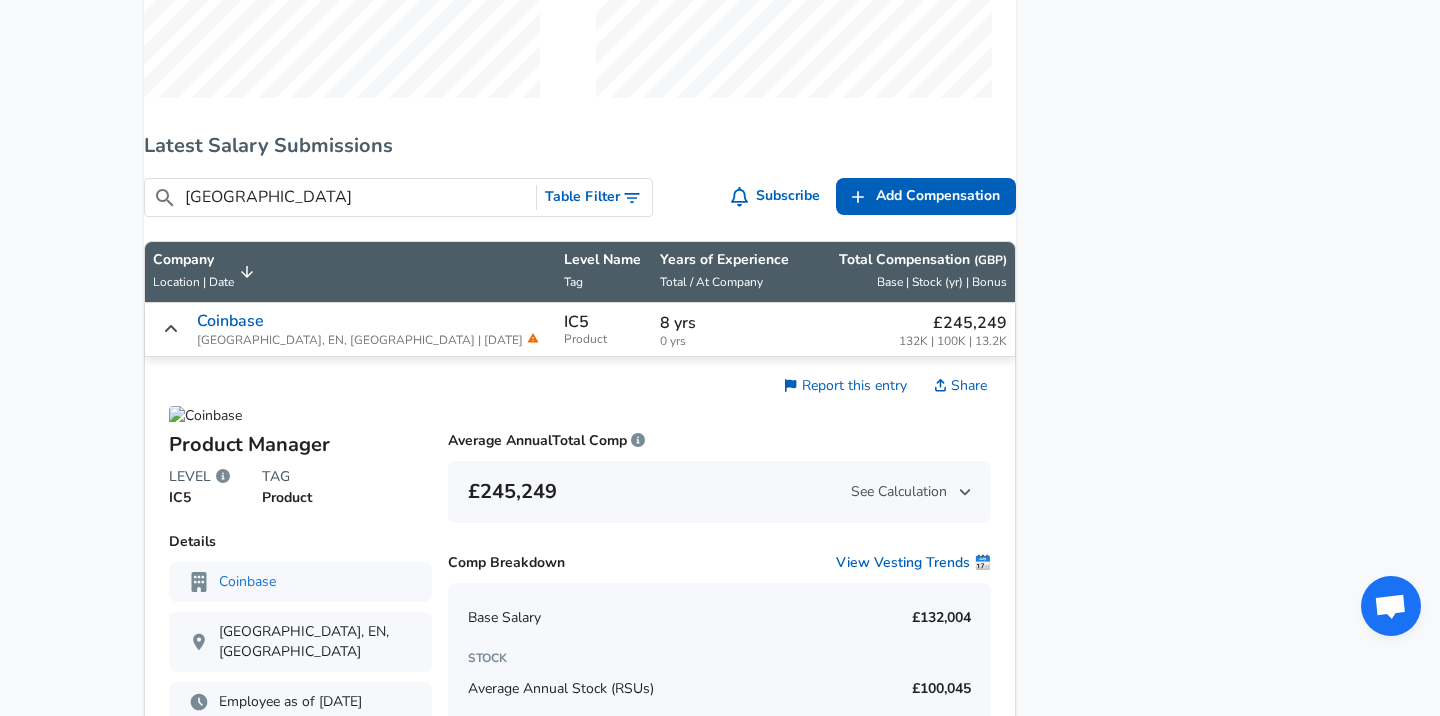 click on "Coinbase [GEOGRAPHIC_DATA], EN, [GEOGRAPHIC_DATA]   |   [DATE]" at bounding box center [350, 329] 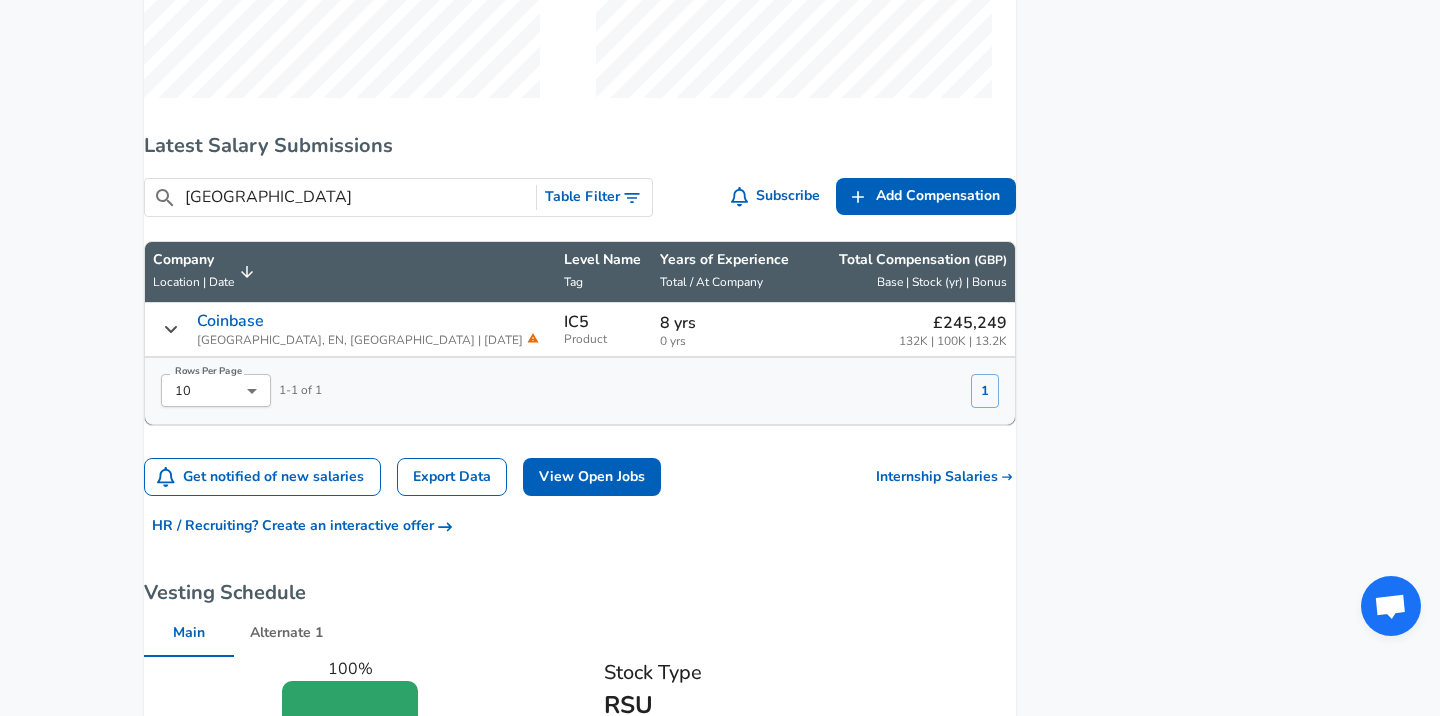 click on "Coinbase [GEOGRAPHIC_DATA], EN, [GEOGRAPHIC_DATA]   |   [DATE]" at bounding box center [350, 329] 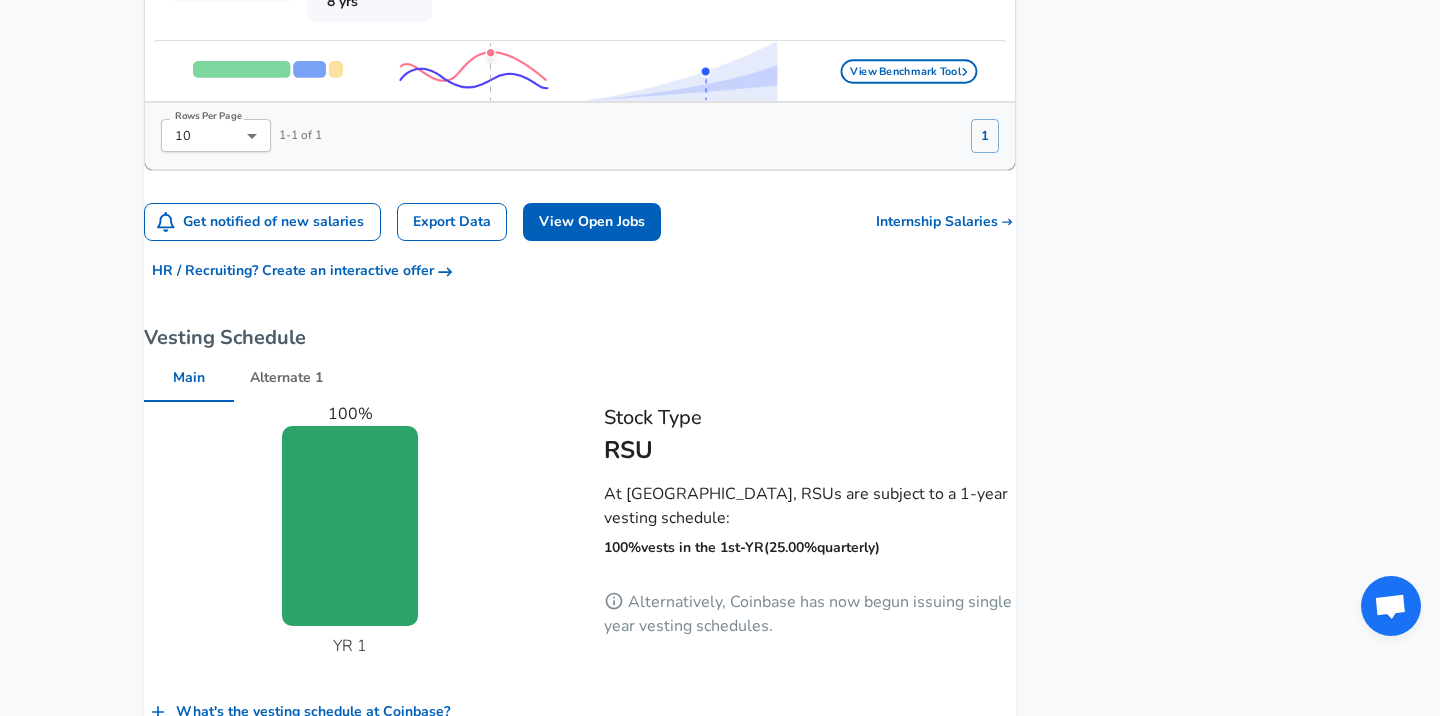 scroll, scrollTop: 2229, scrollLeft: 0, axis: vertical 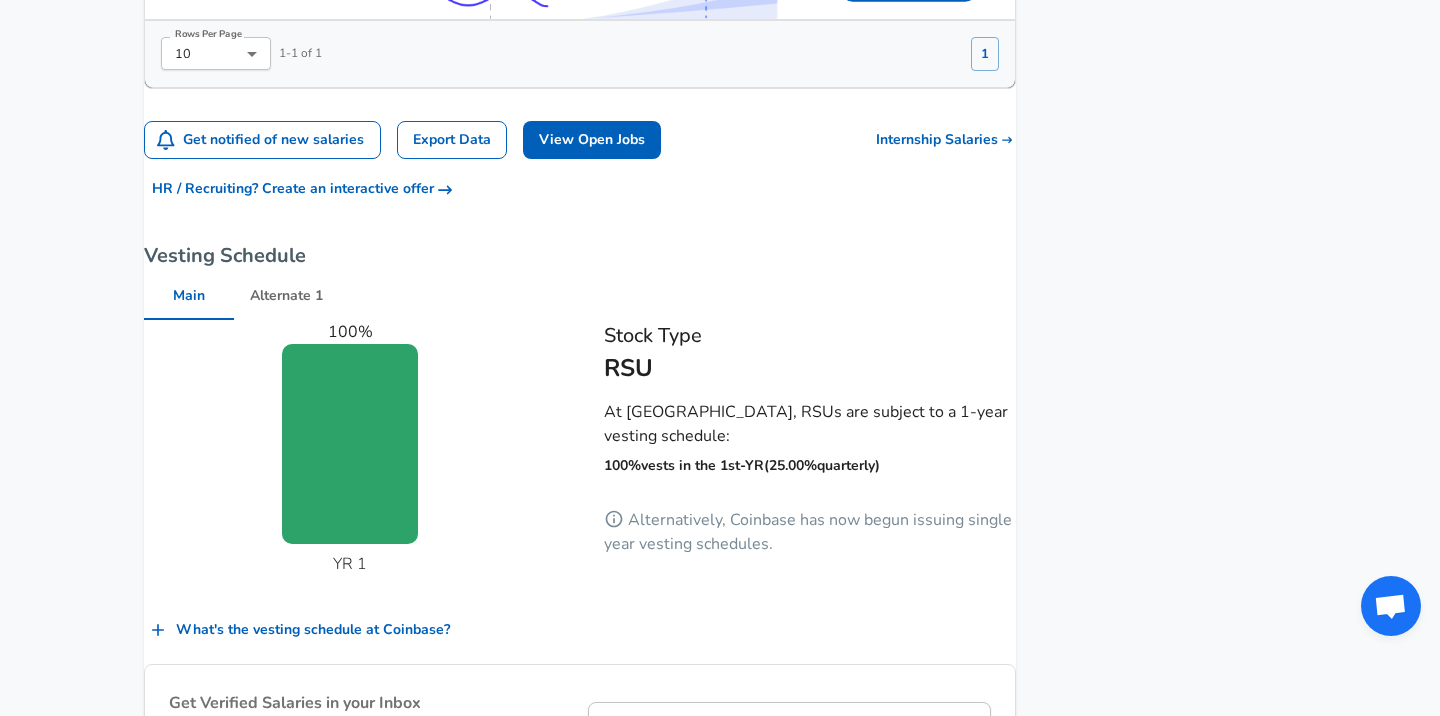 click on "Alternate 1" at bounding box center (286, 296) 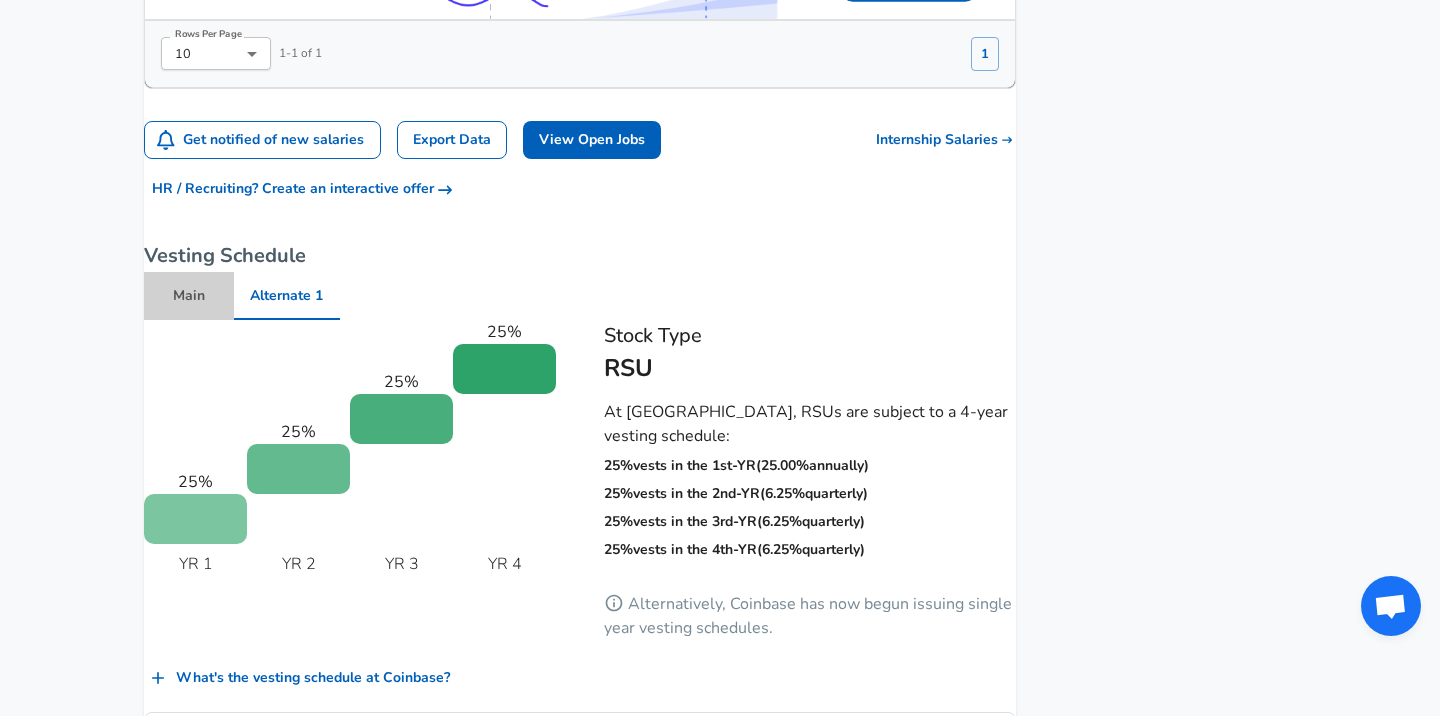 click on "Main" at bounding box center (189, 296) 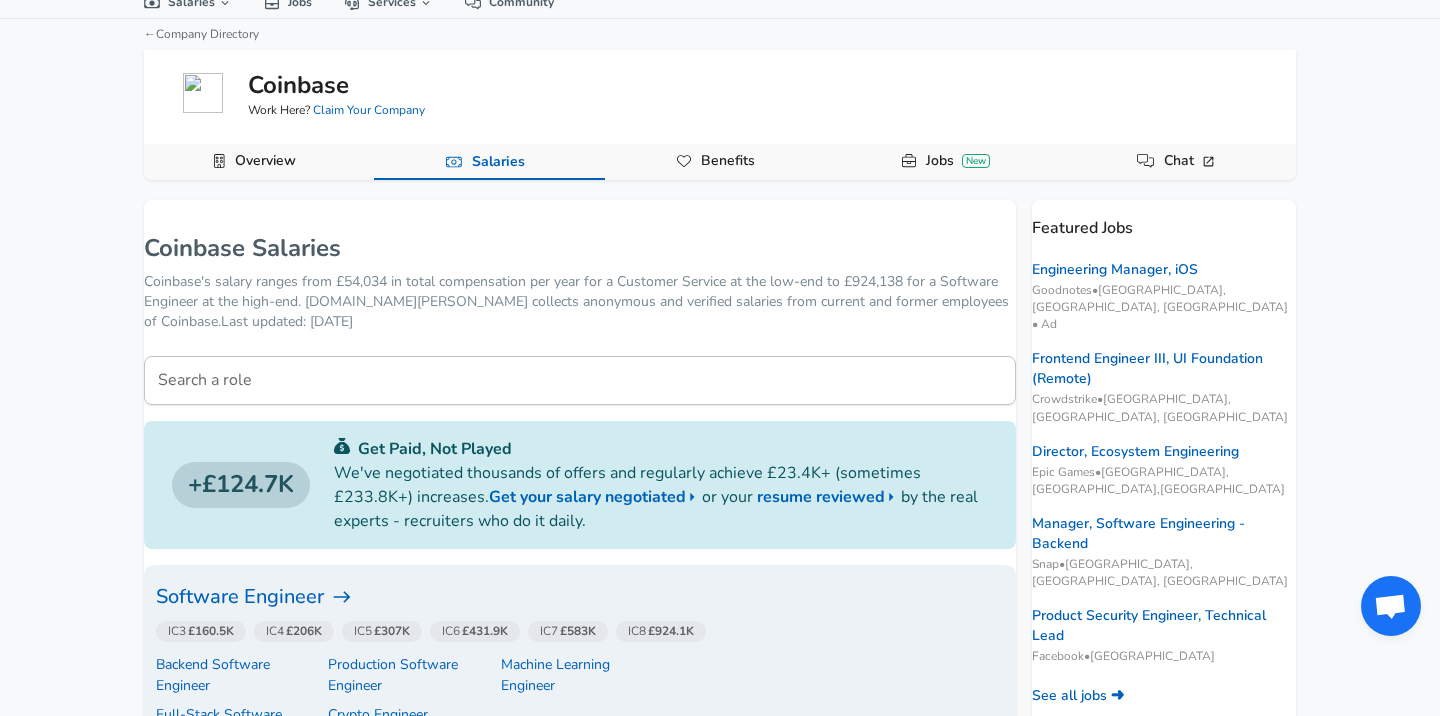 scroll, scrollTop: 0, scrollLeft: 0, axis: both 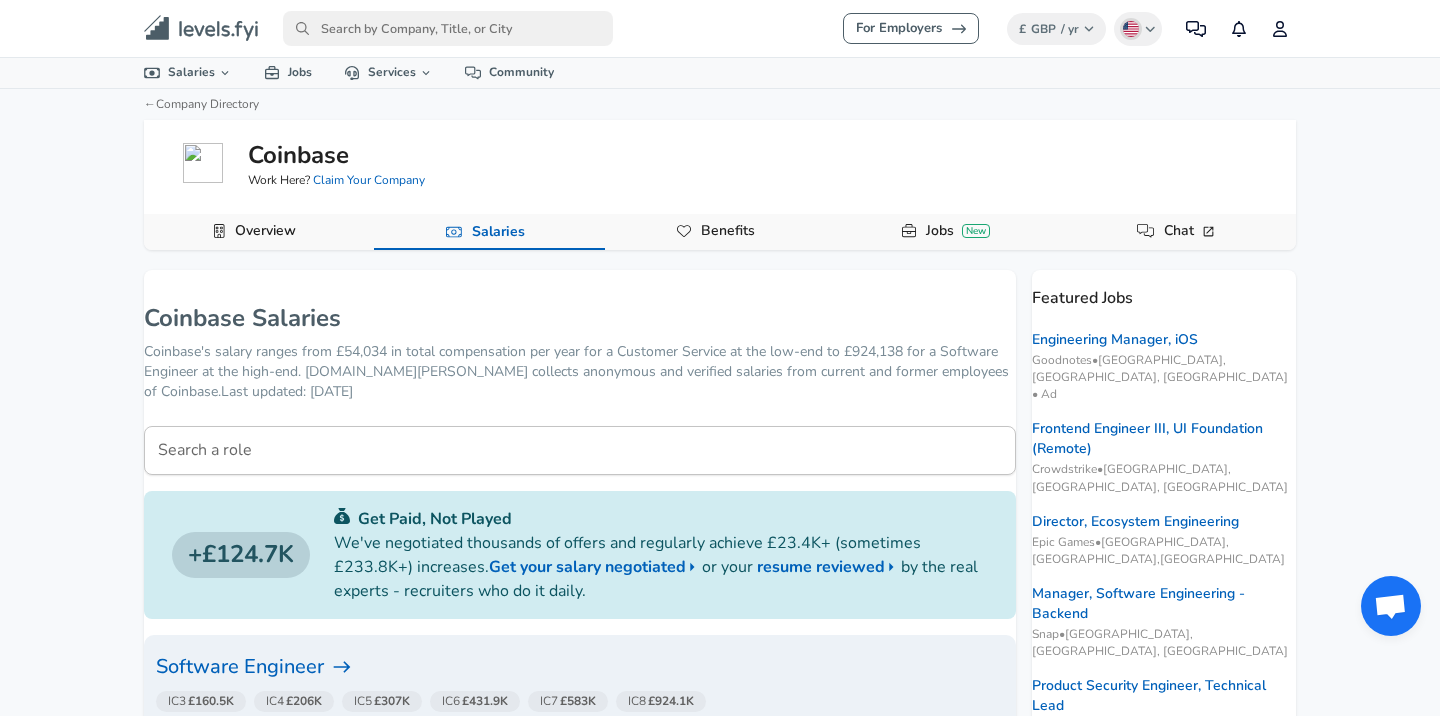click on "Salaries" at bounding box center [498, 232] 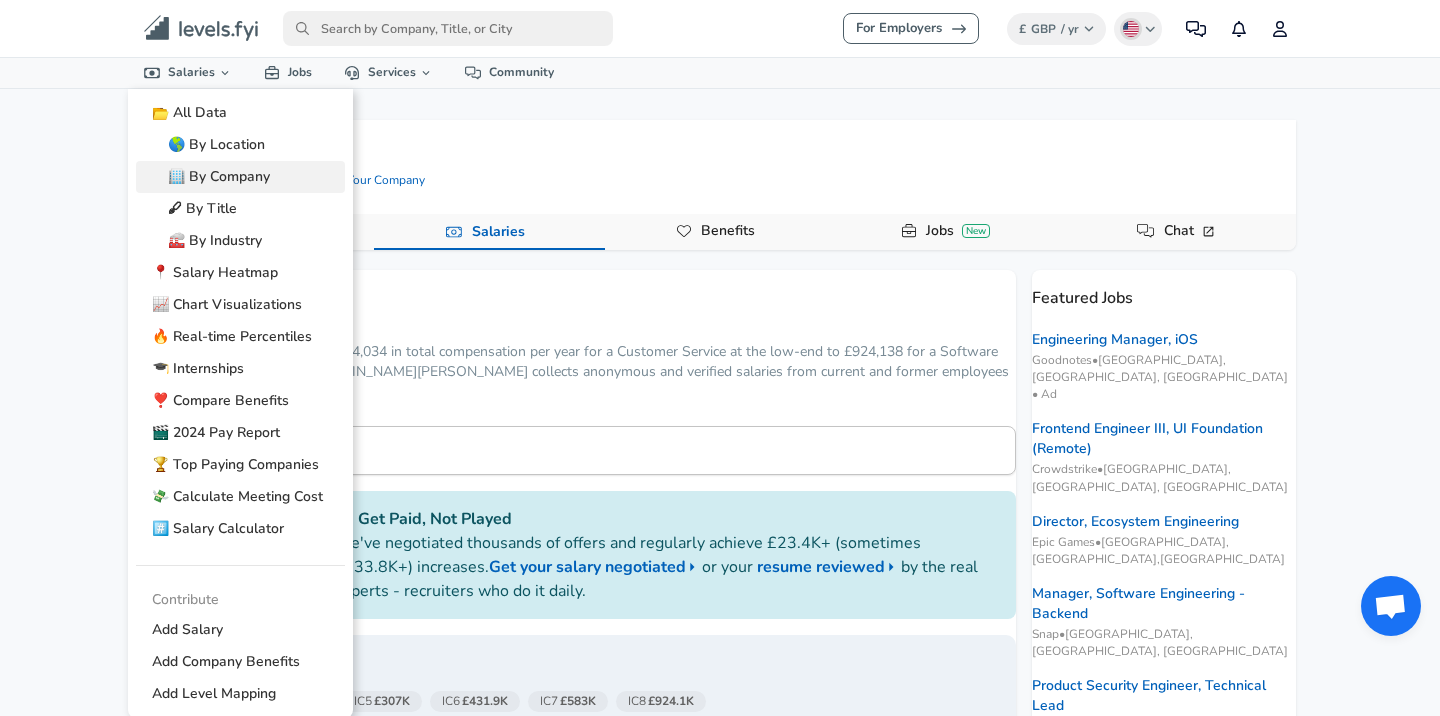 click on "🏢   By Company" at bounding box center (240, 177) 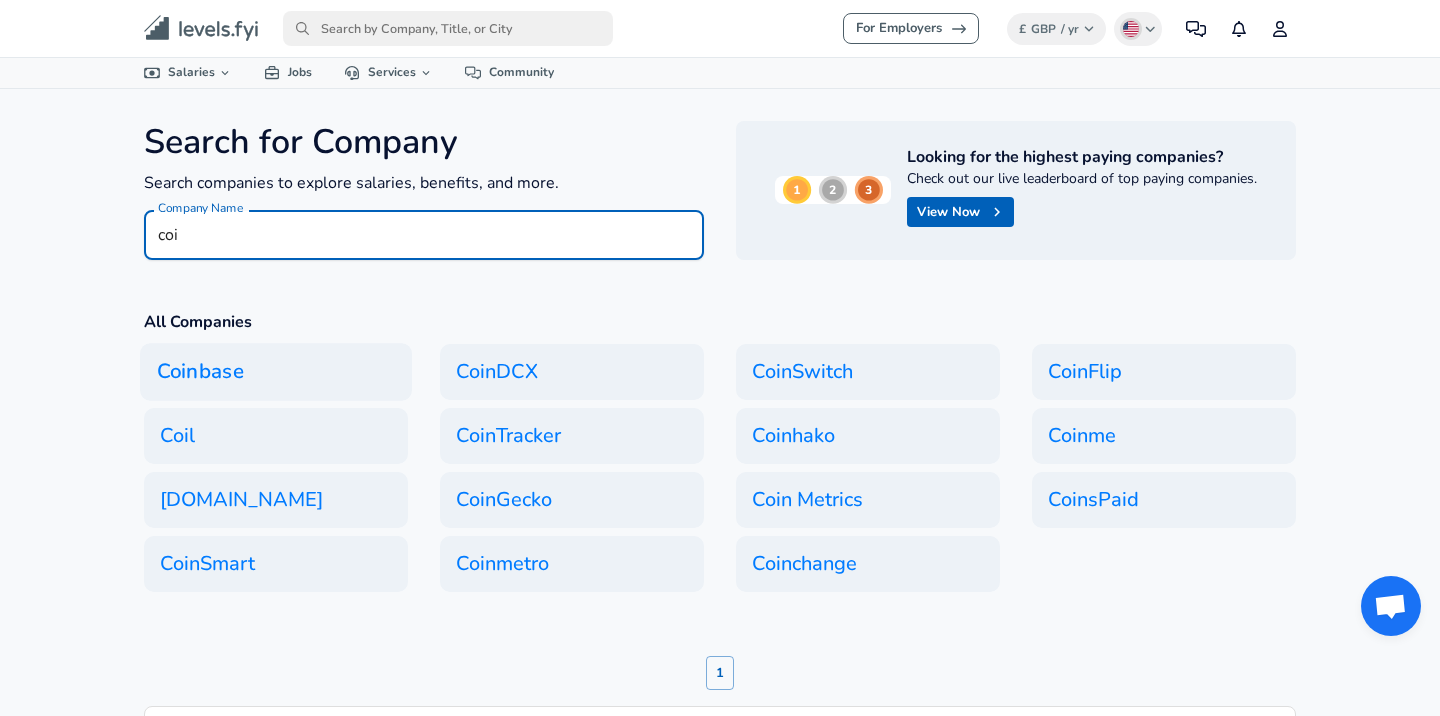 type on "coi" 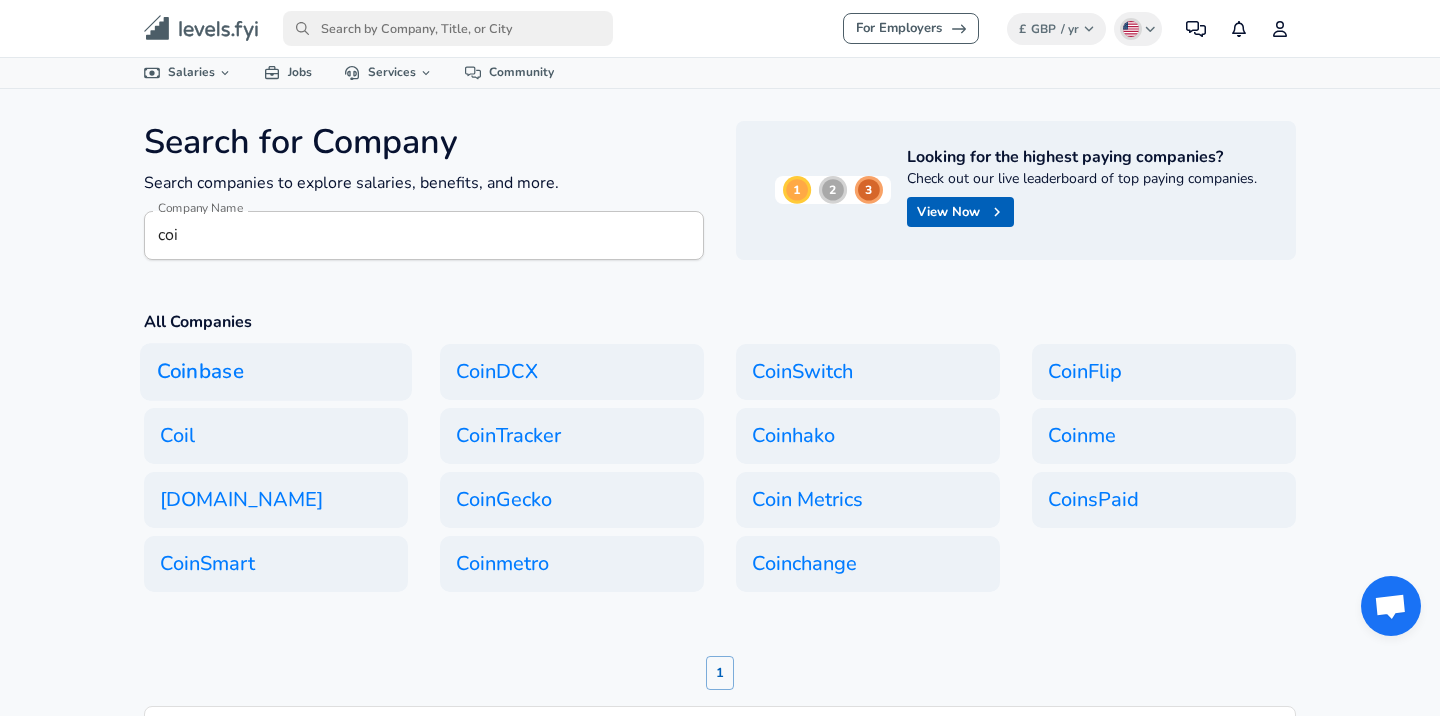 click on "Coinbase" at bounding box center (276, 372) 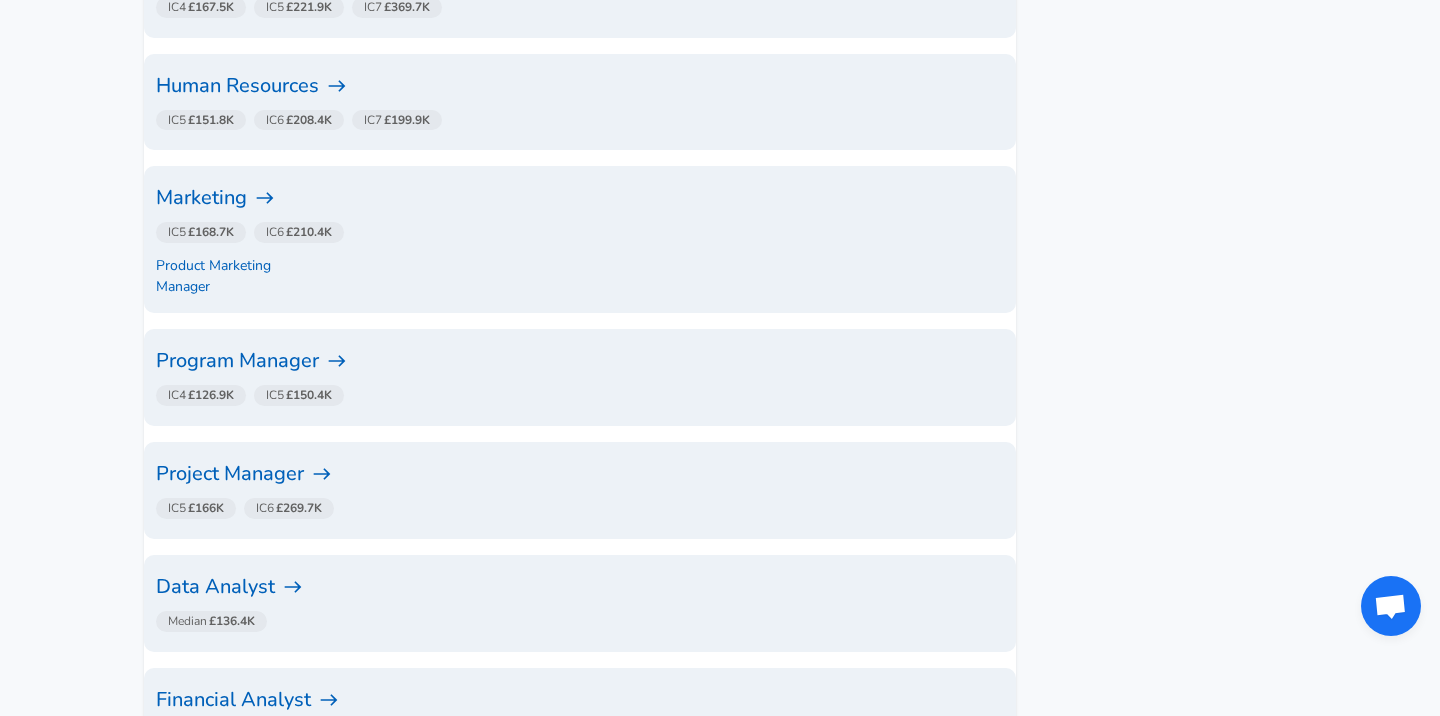 scroll, scrollTop: 1981, scrollLeft: 0, axis: vertical 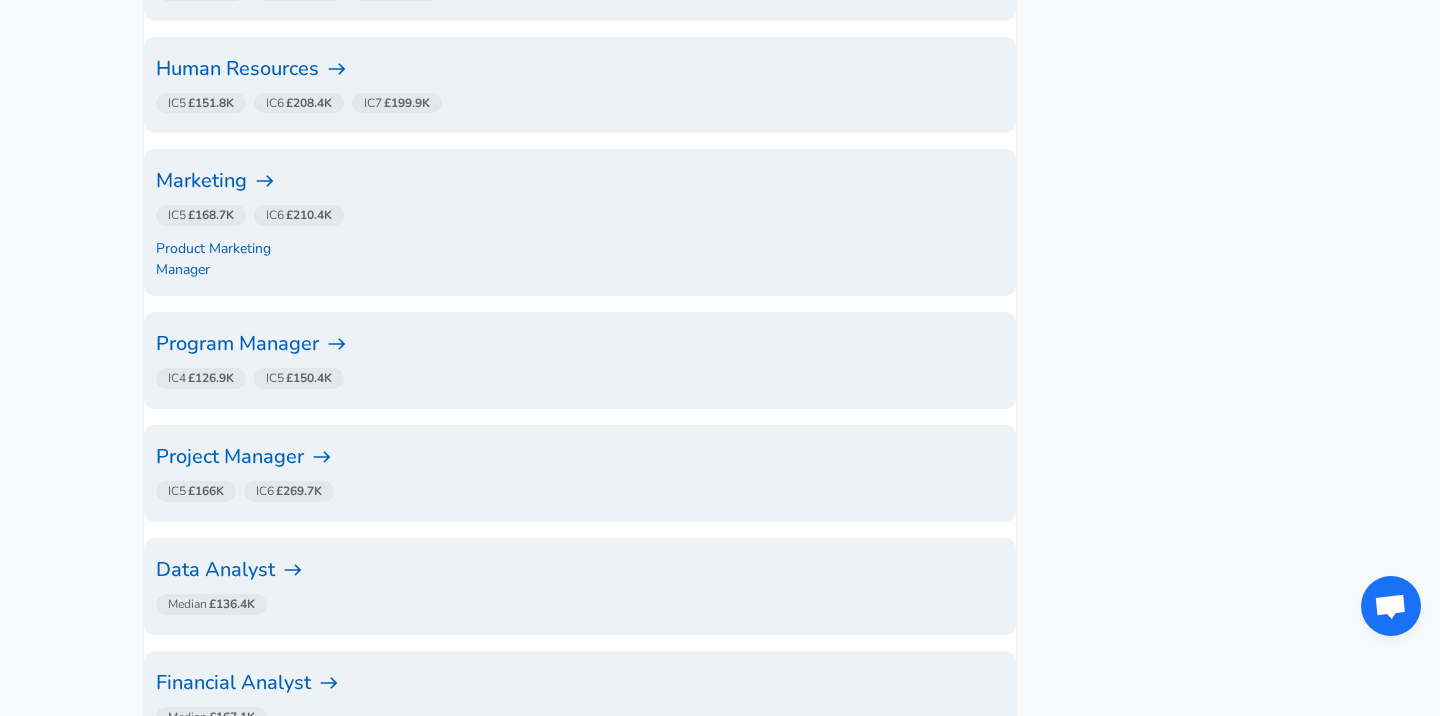 click on "Project Manager" at bounding box center [580, 457] 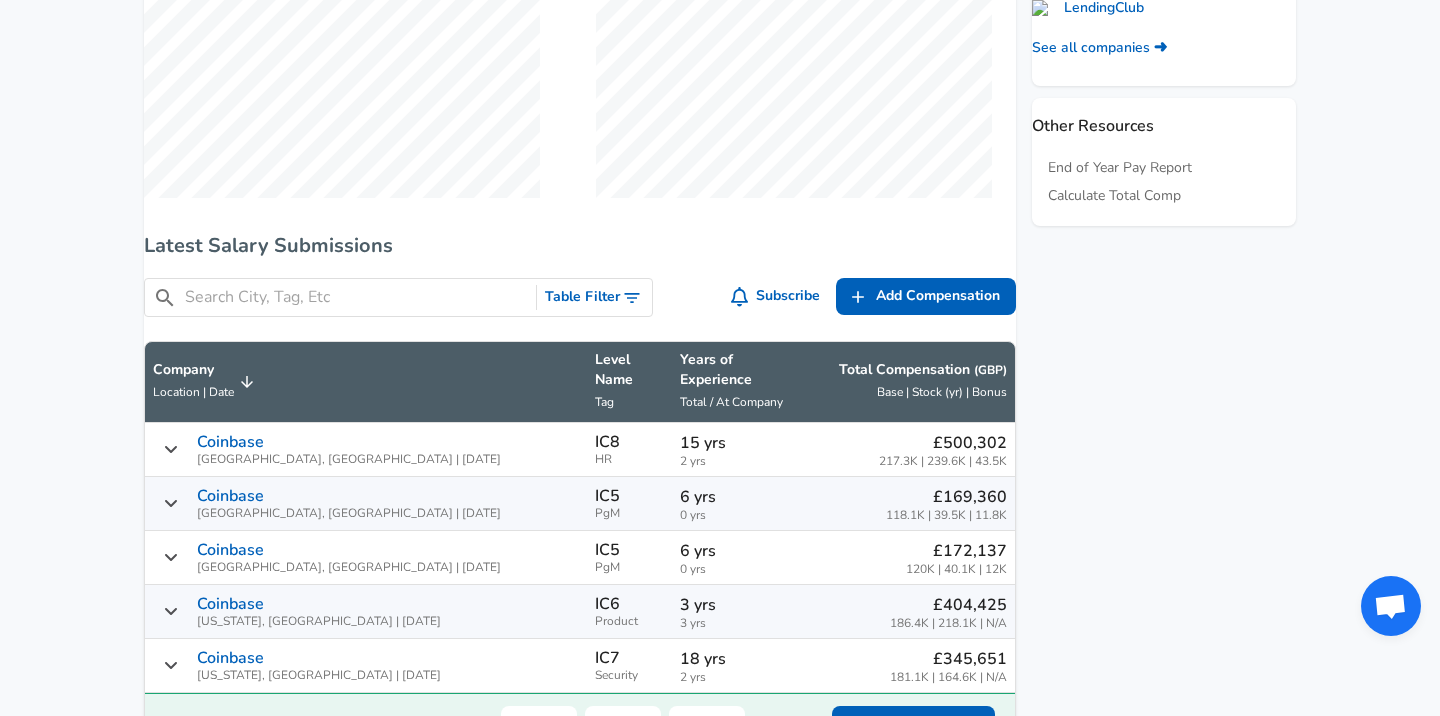 scroll, scrollTop: 1019, scrollLeft: 0, axis: vertical 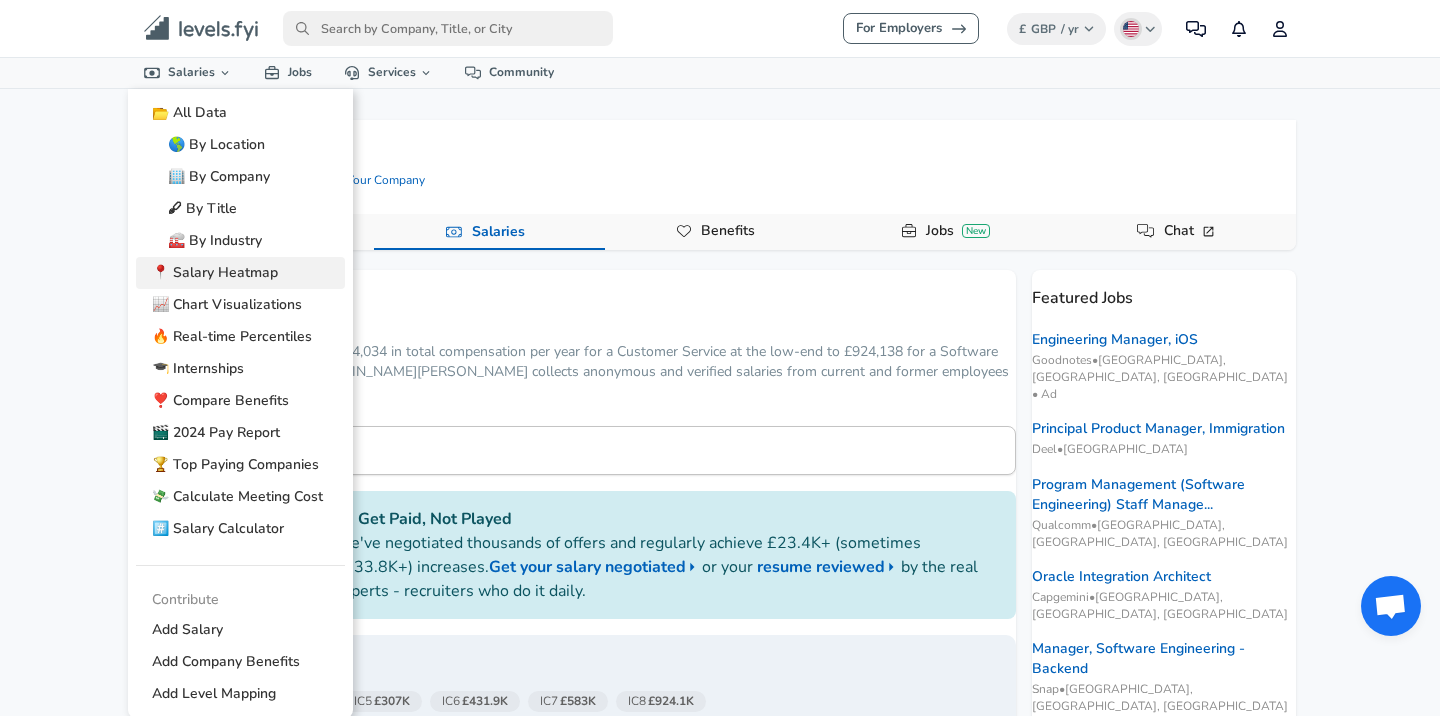 click on "📍   Salary Heatmap" at bounding box center [240, 273] 